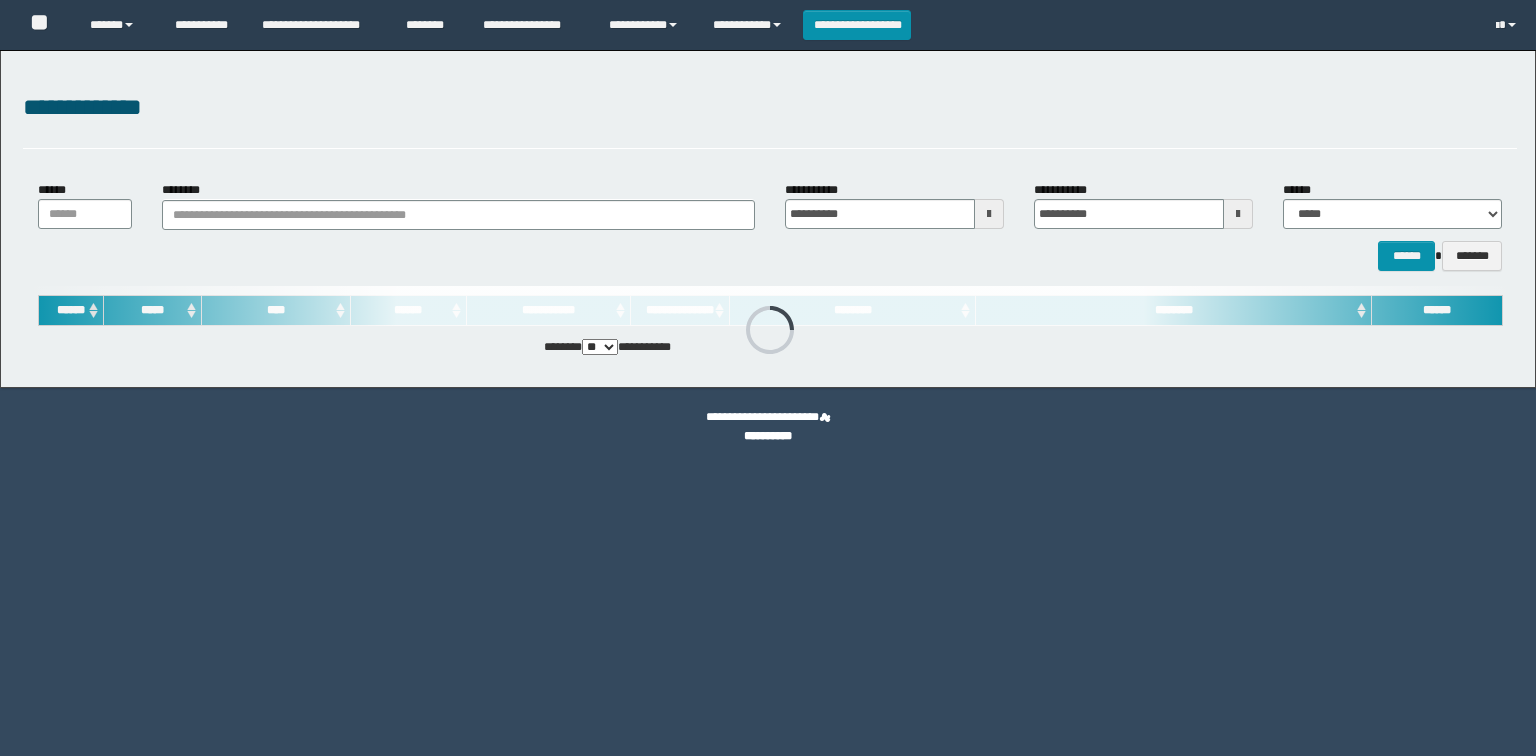 scroll, scrollTop: 0, scrollLeft: 0, axis: both 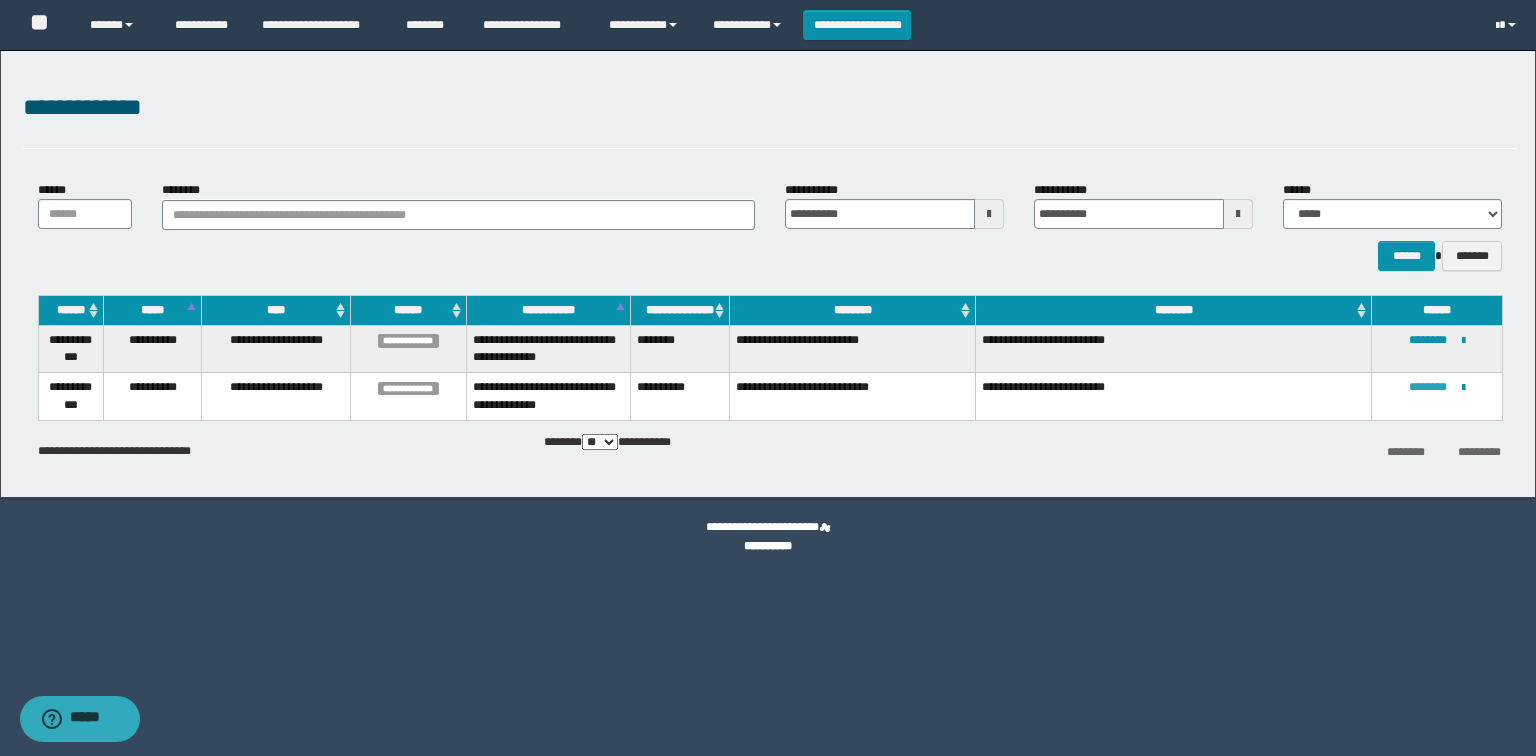 click on "********" at bounding box center (1428, 387) 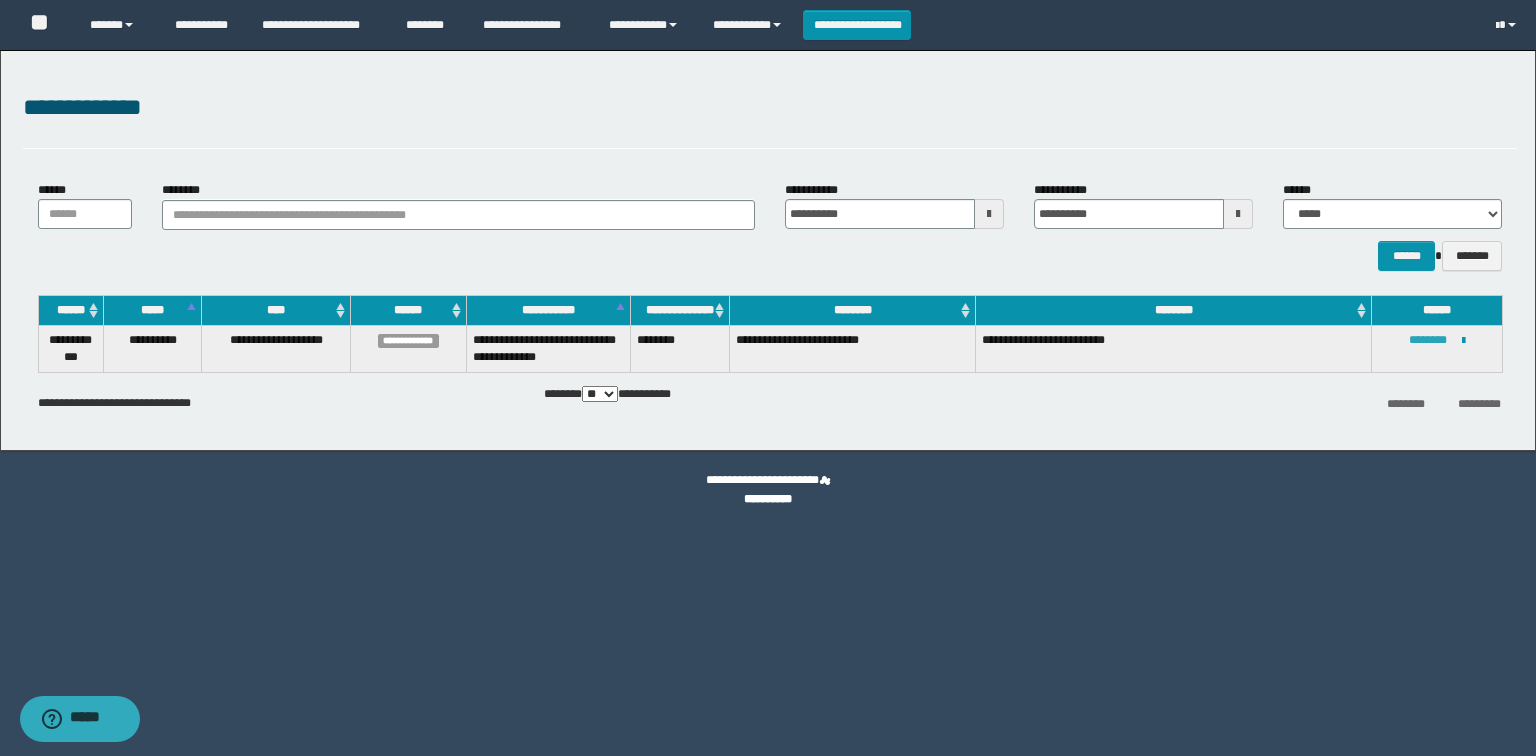 click on "********" at bounding box center (1428, 340) 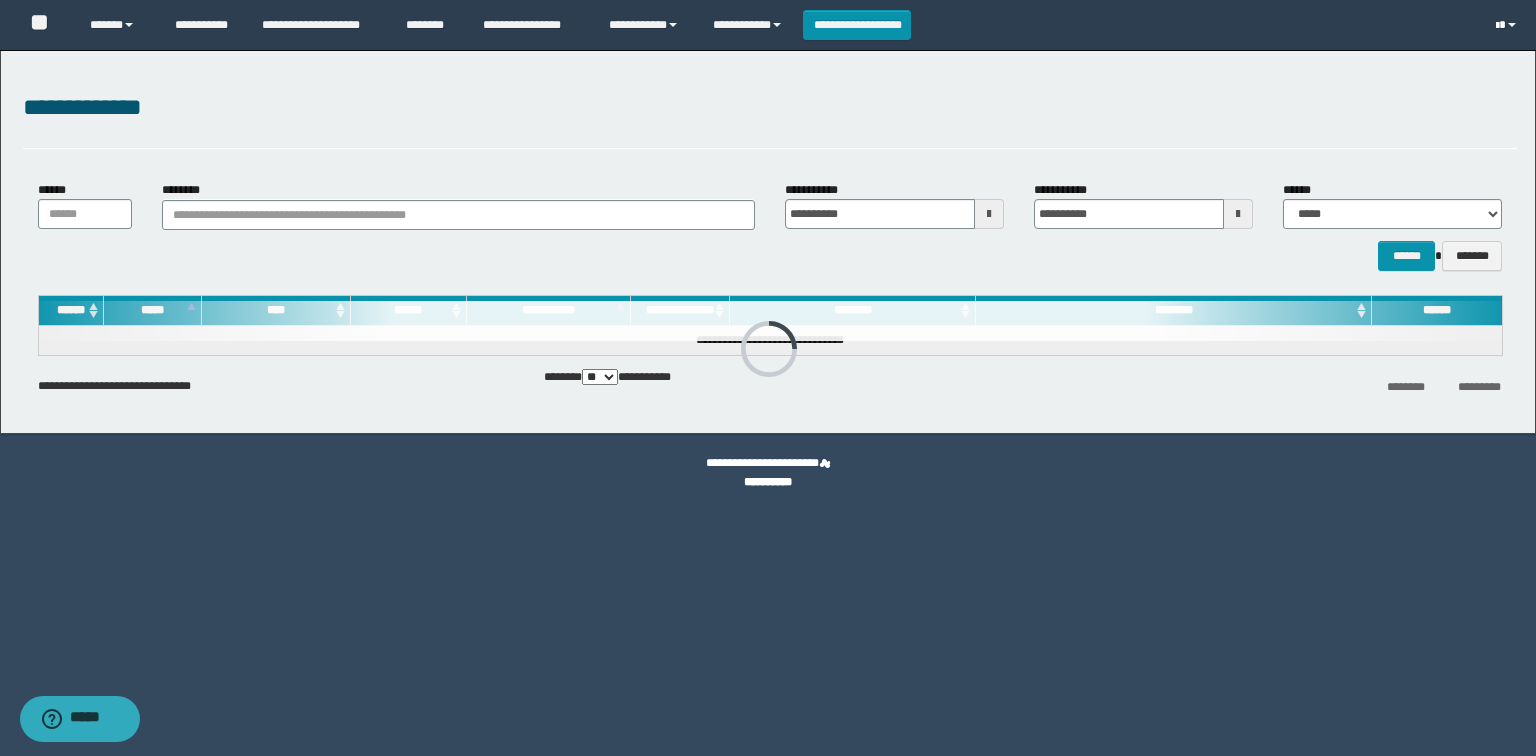 drag, startPoint x: 1508, startPoint y: 23, endPoint x: 1508, endPoint y: 53, distance: 30 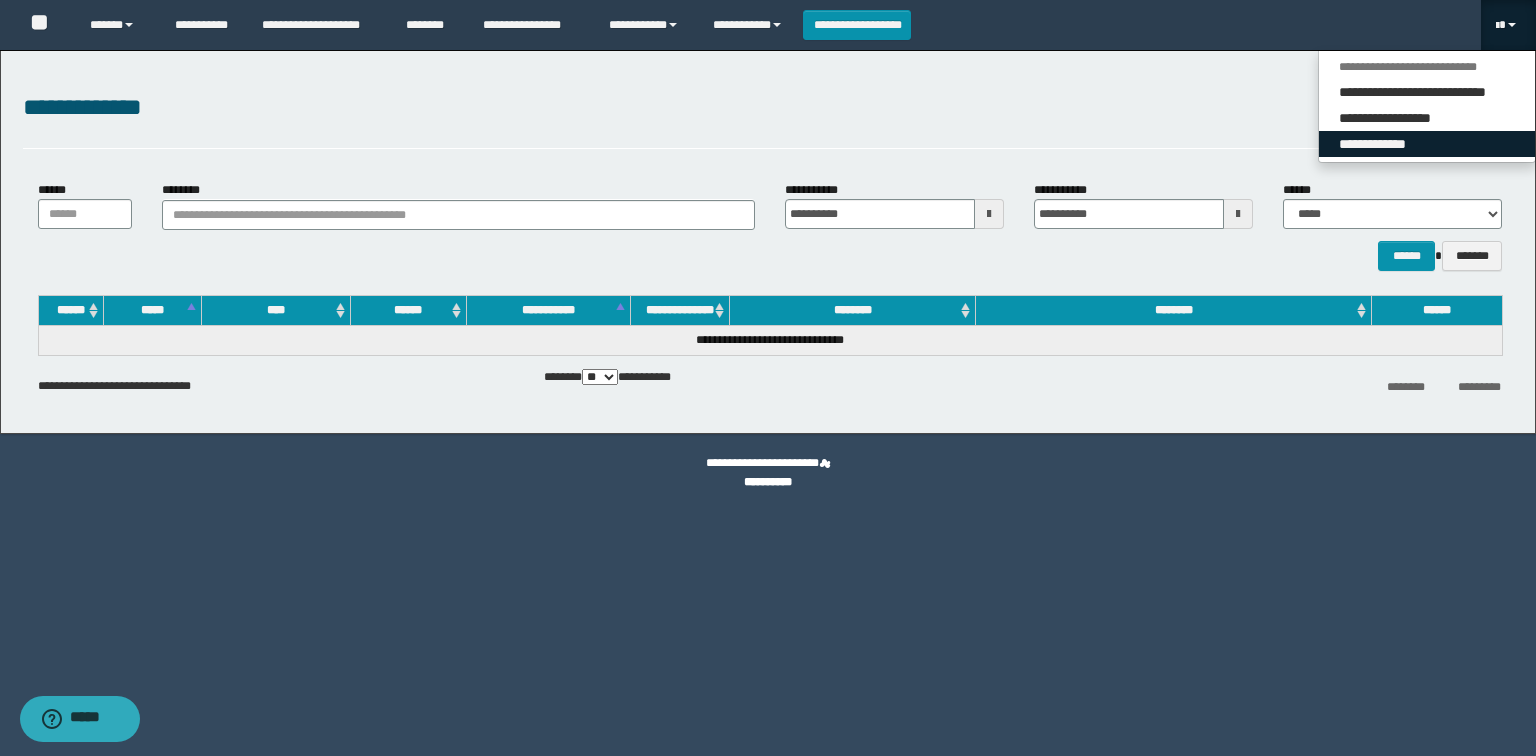 click on "**********" at bounding box center (1427, 144) 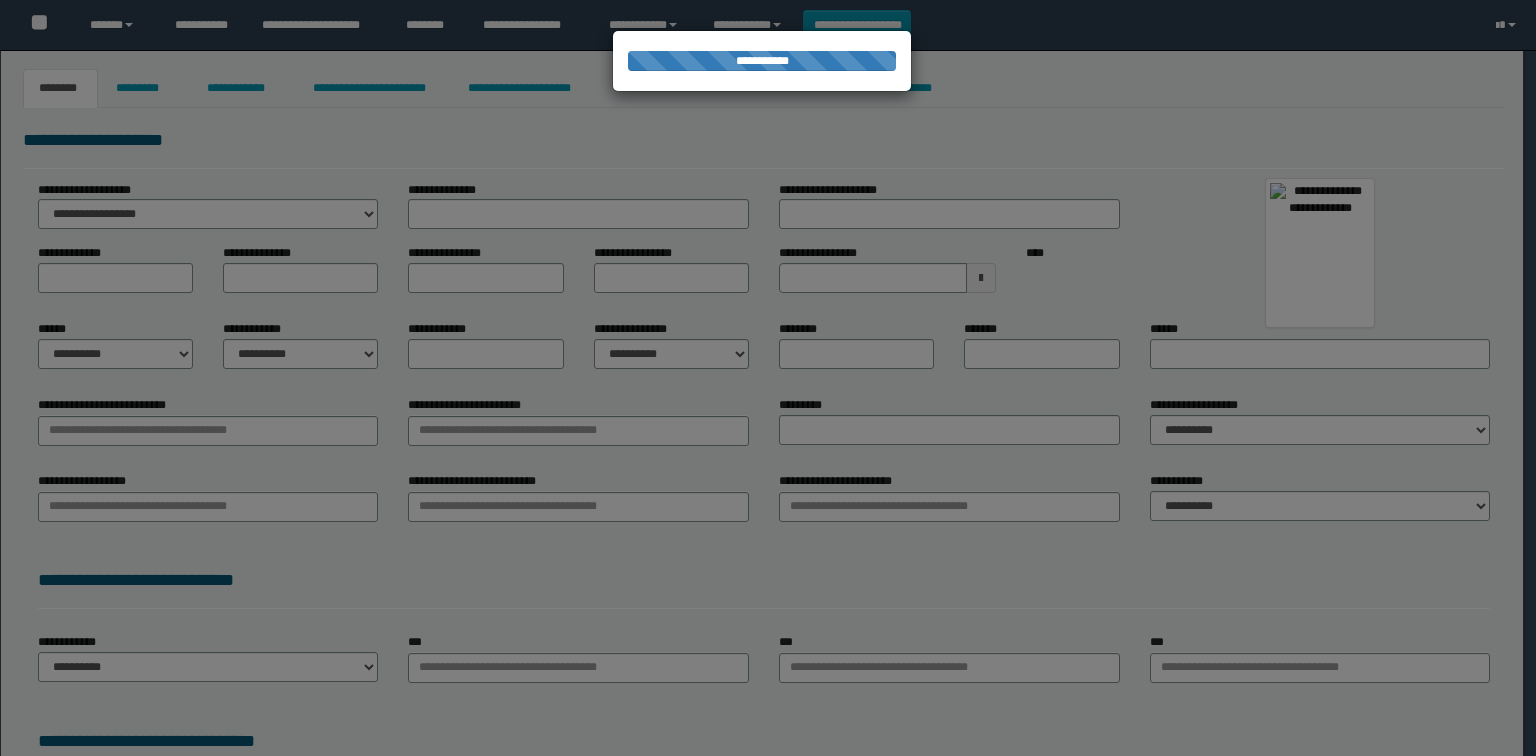 type on "**********" 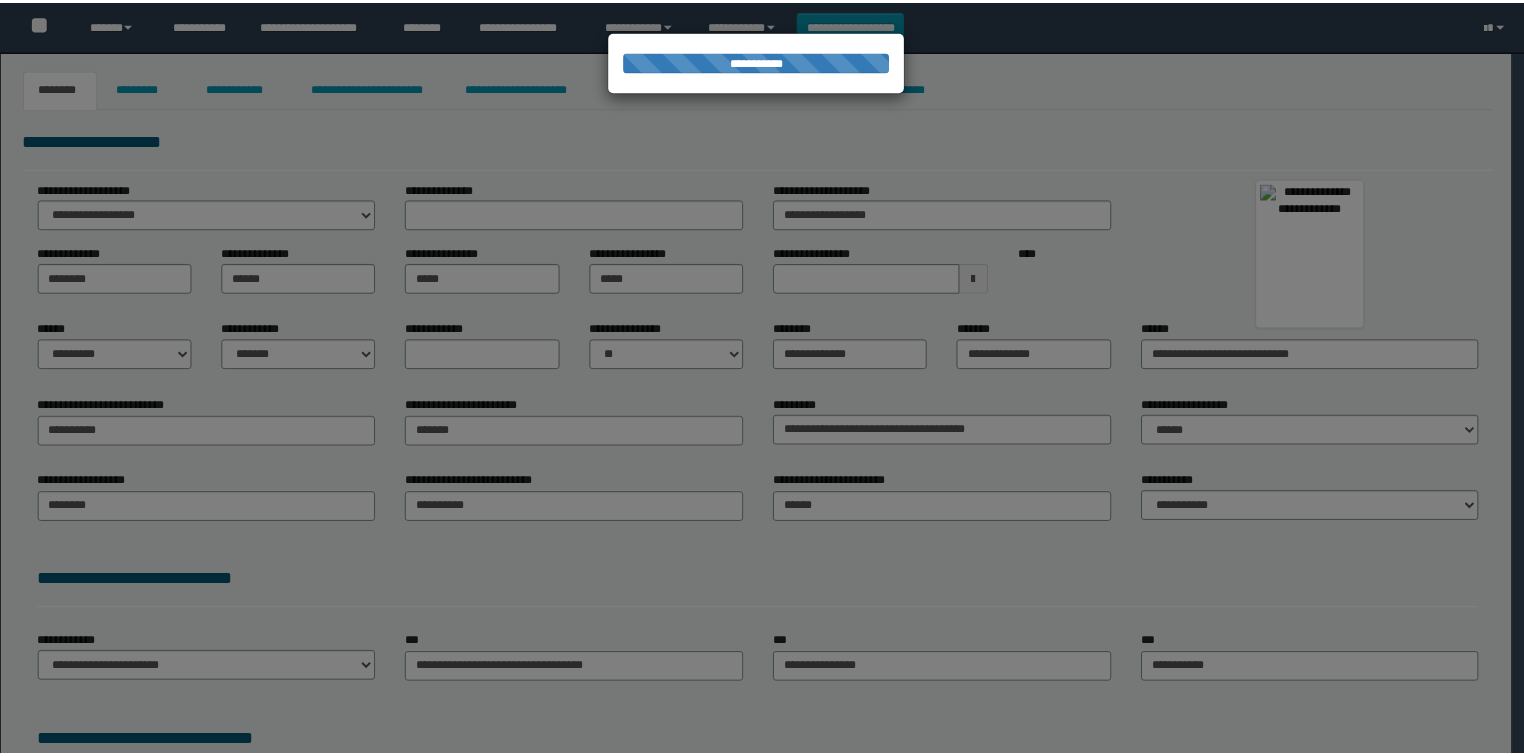 scroll, scrollTop: 0, scrollLeft: 0, axis: both 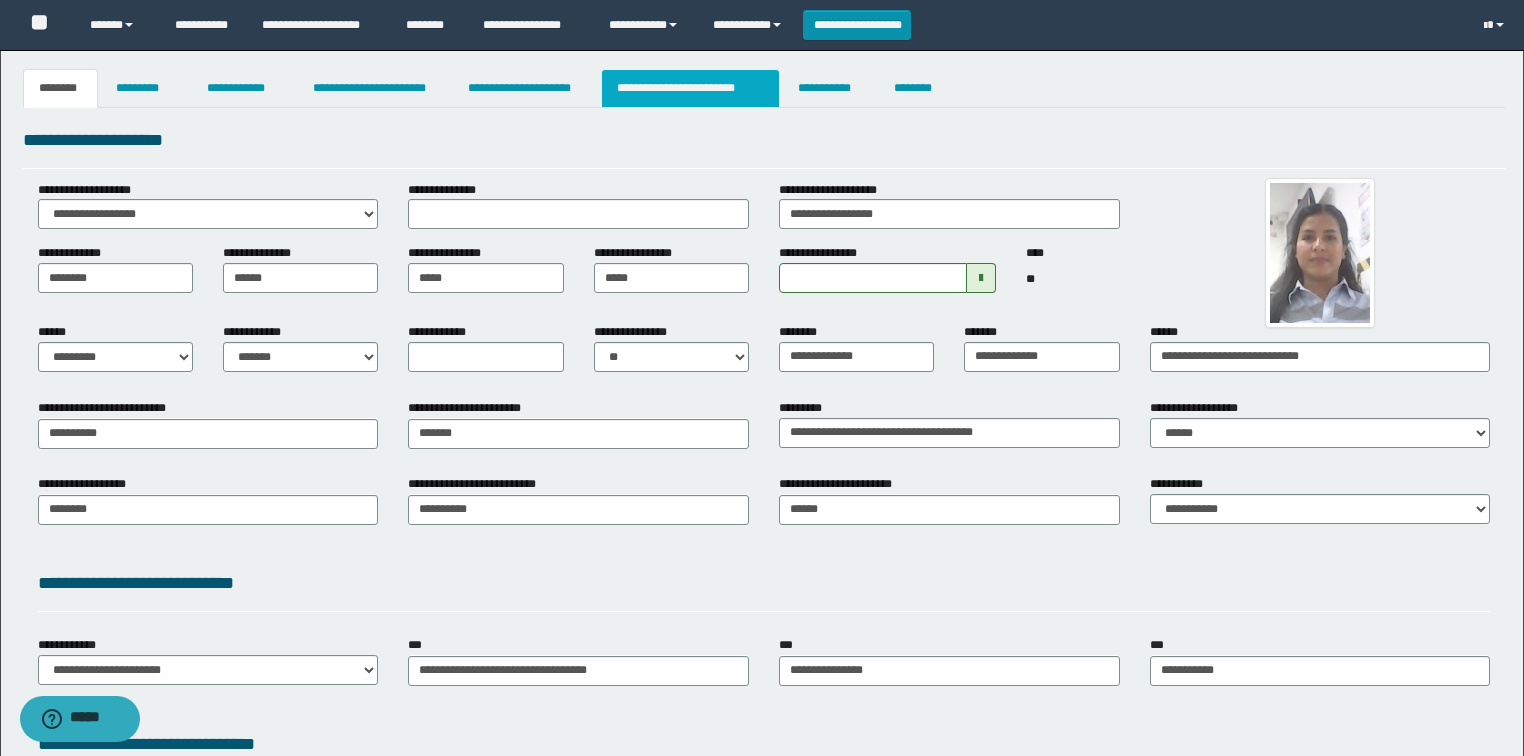 click on "**********" at bounding box center [690, 88] 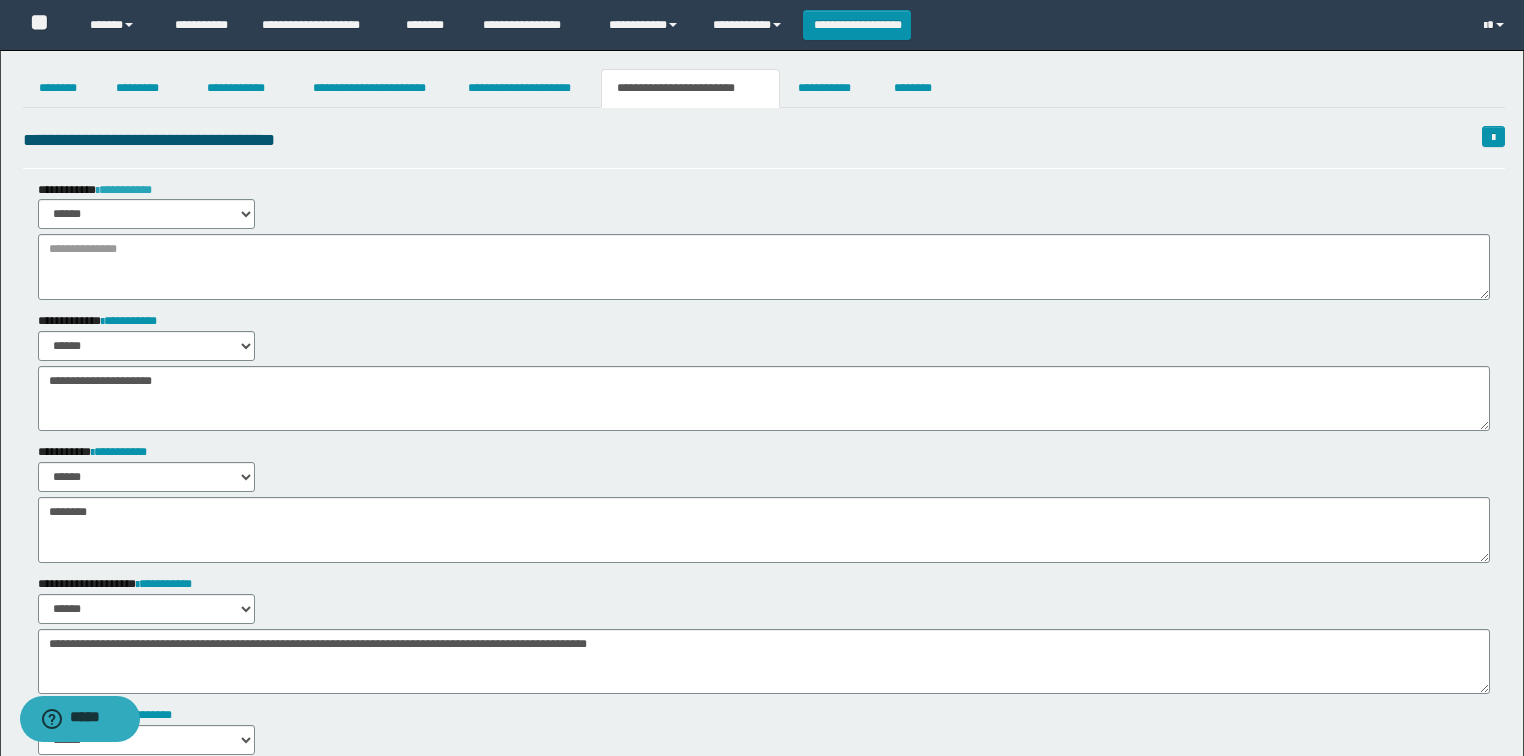 click on "**********" at bounding box center [124, 190] 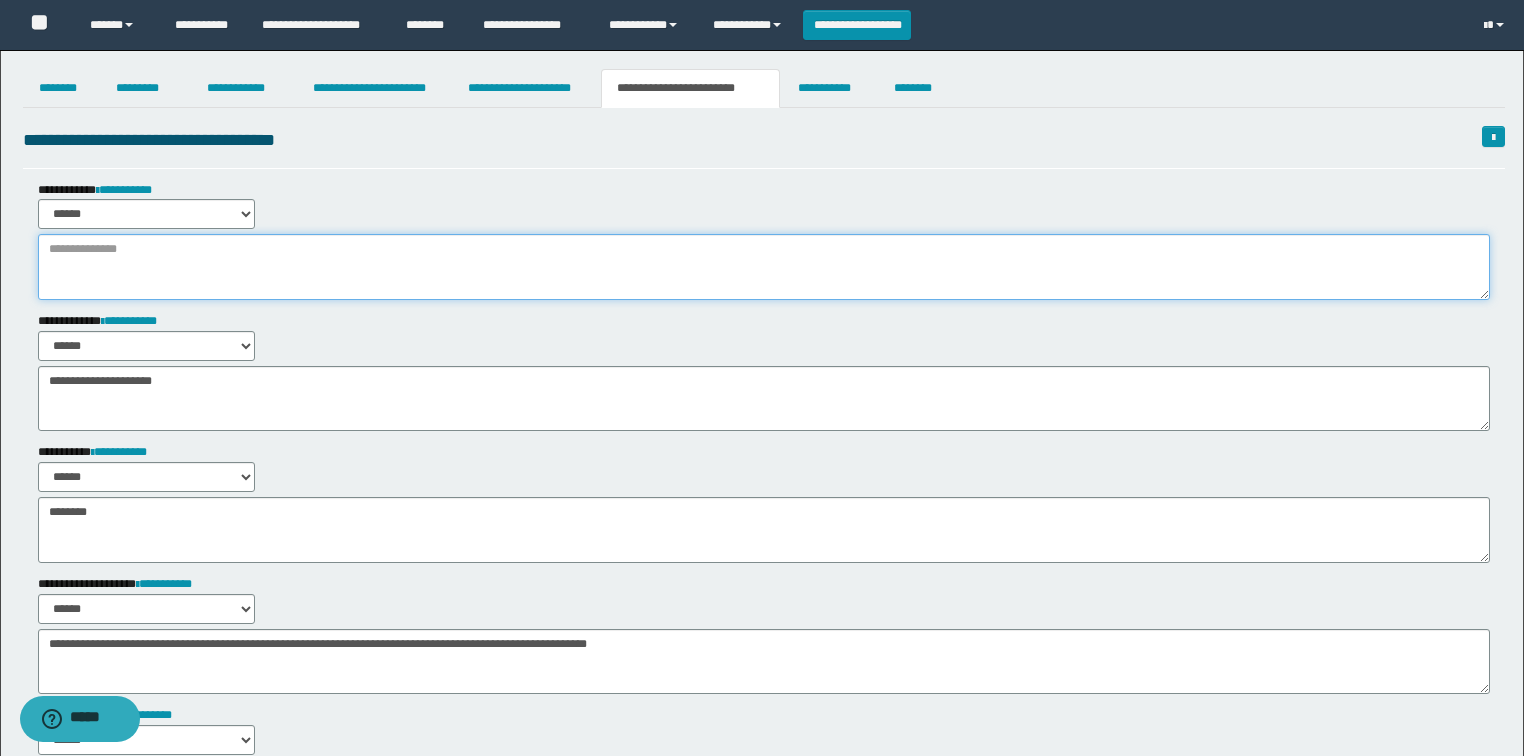click at bounding box center [764, 267] 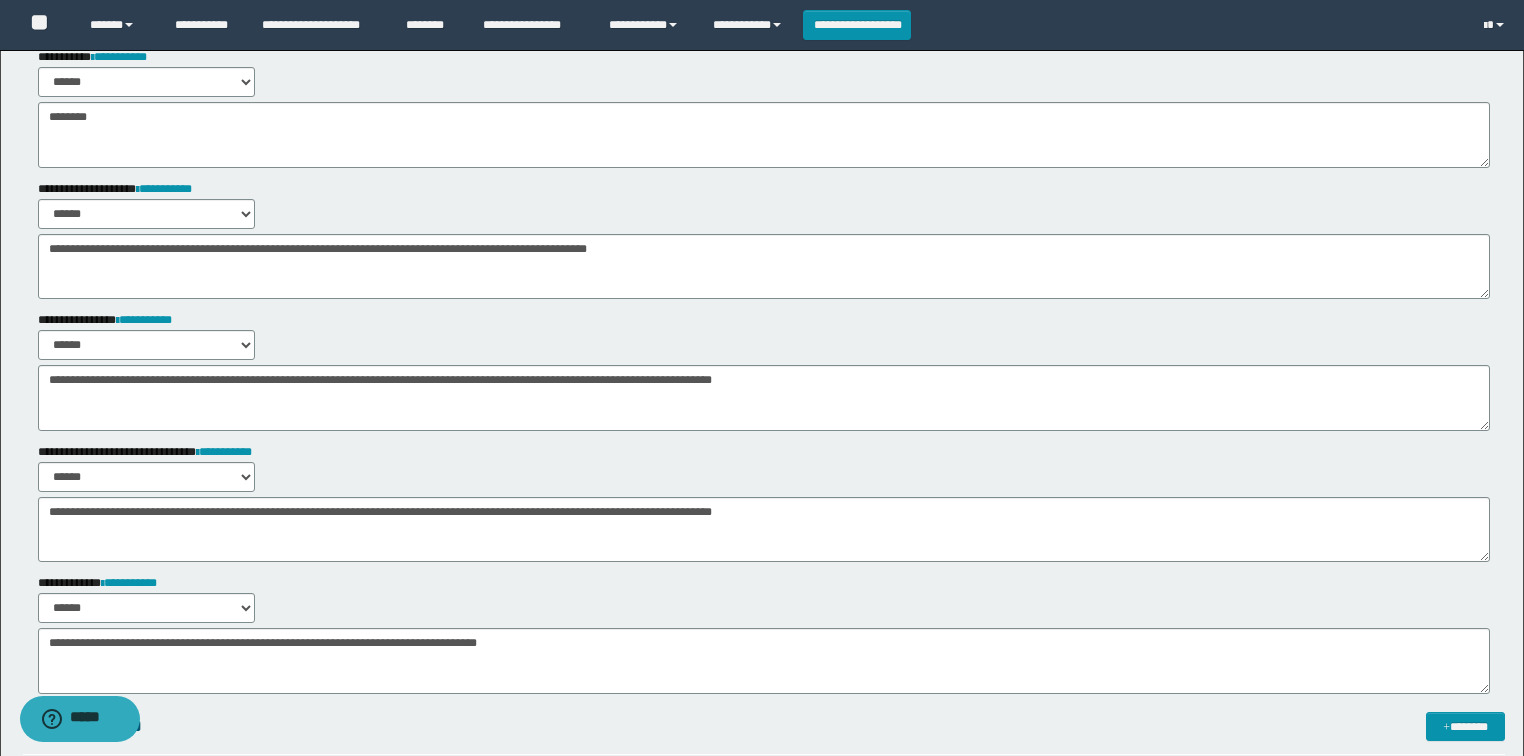 scroll, scrollTop: 400, scrollLeft: 0, axis: vertical 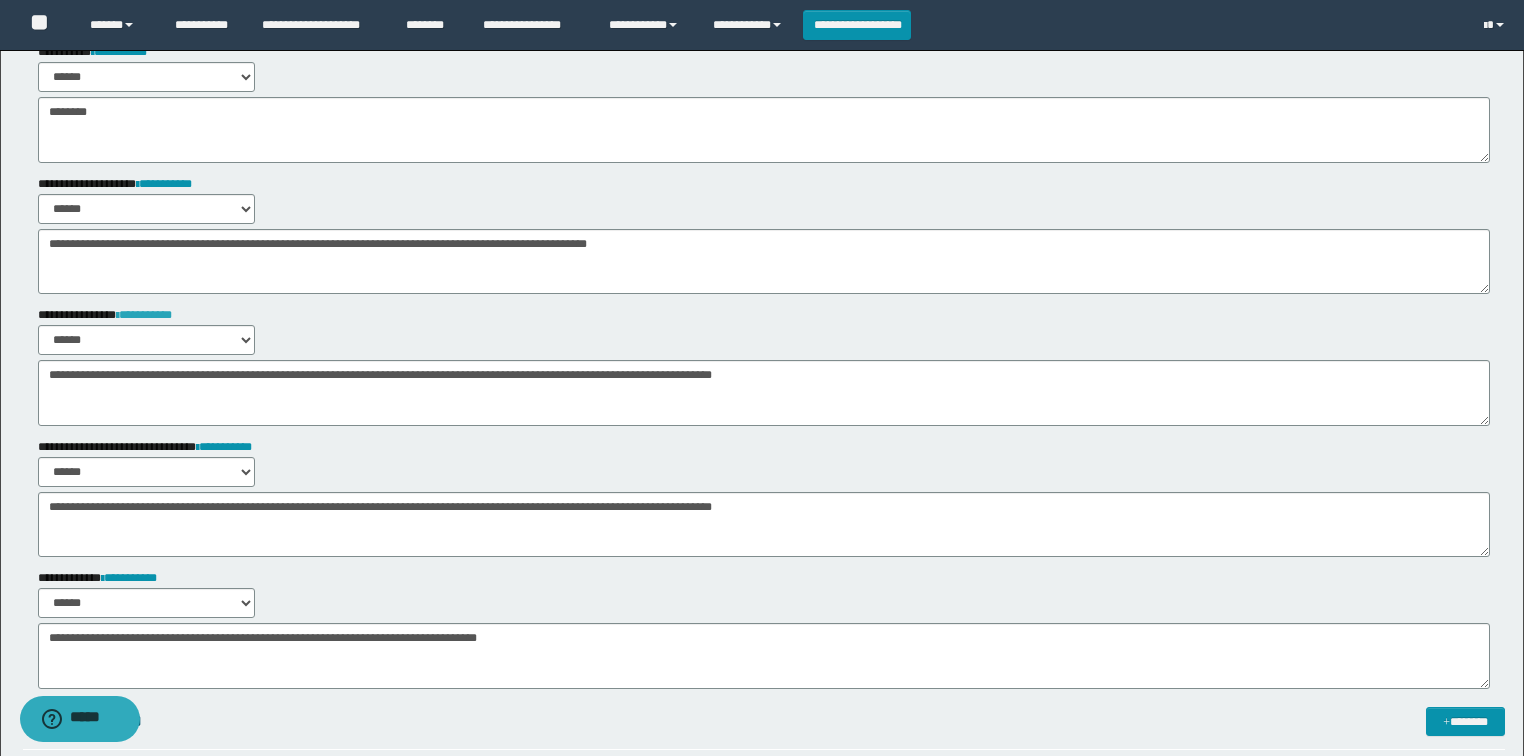type on "********" 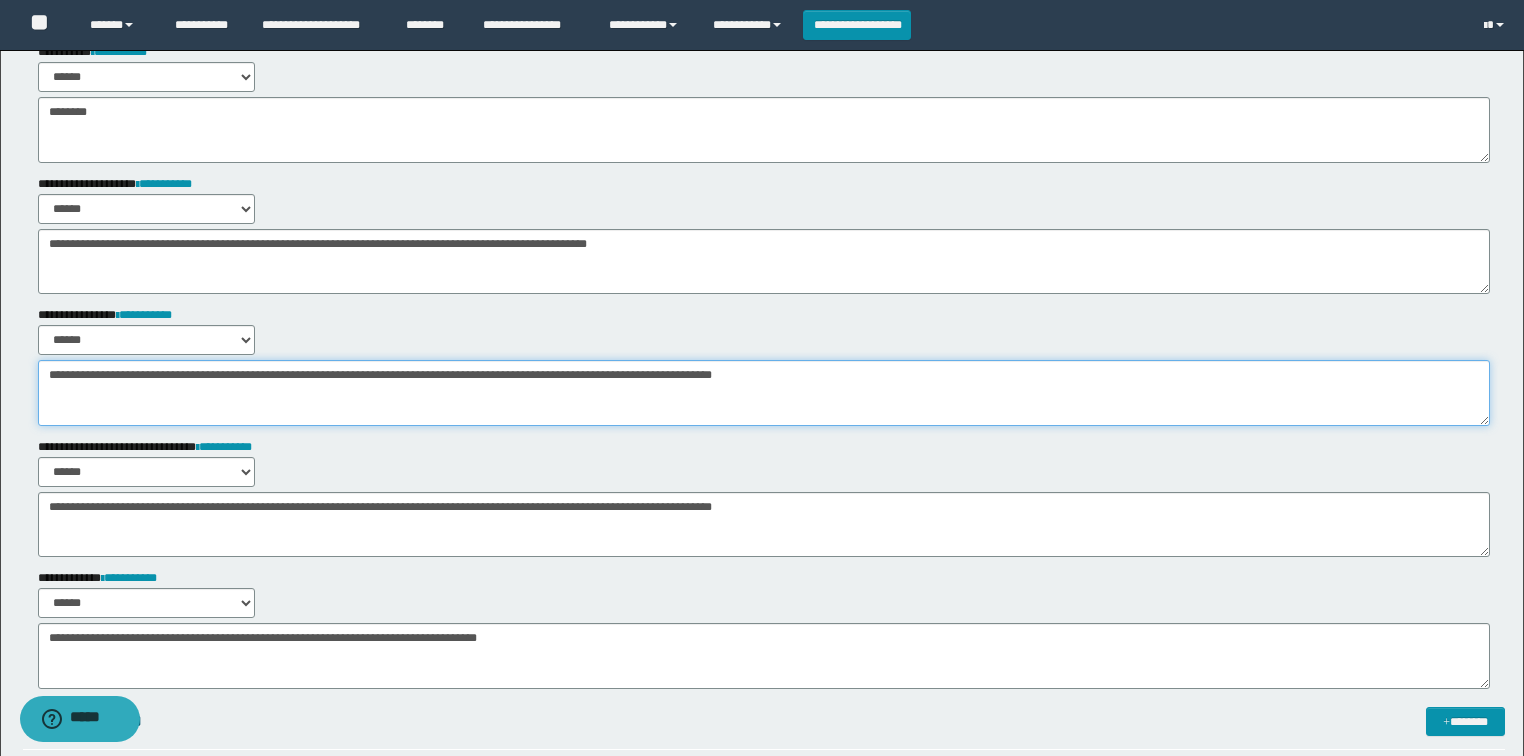click on "**********" at bounding box center (764, 393) 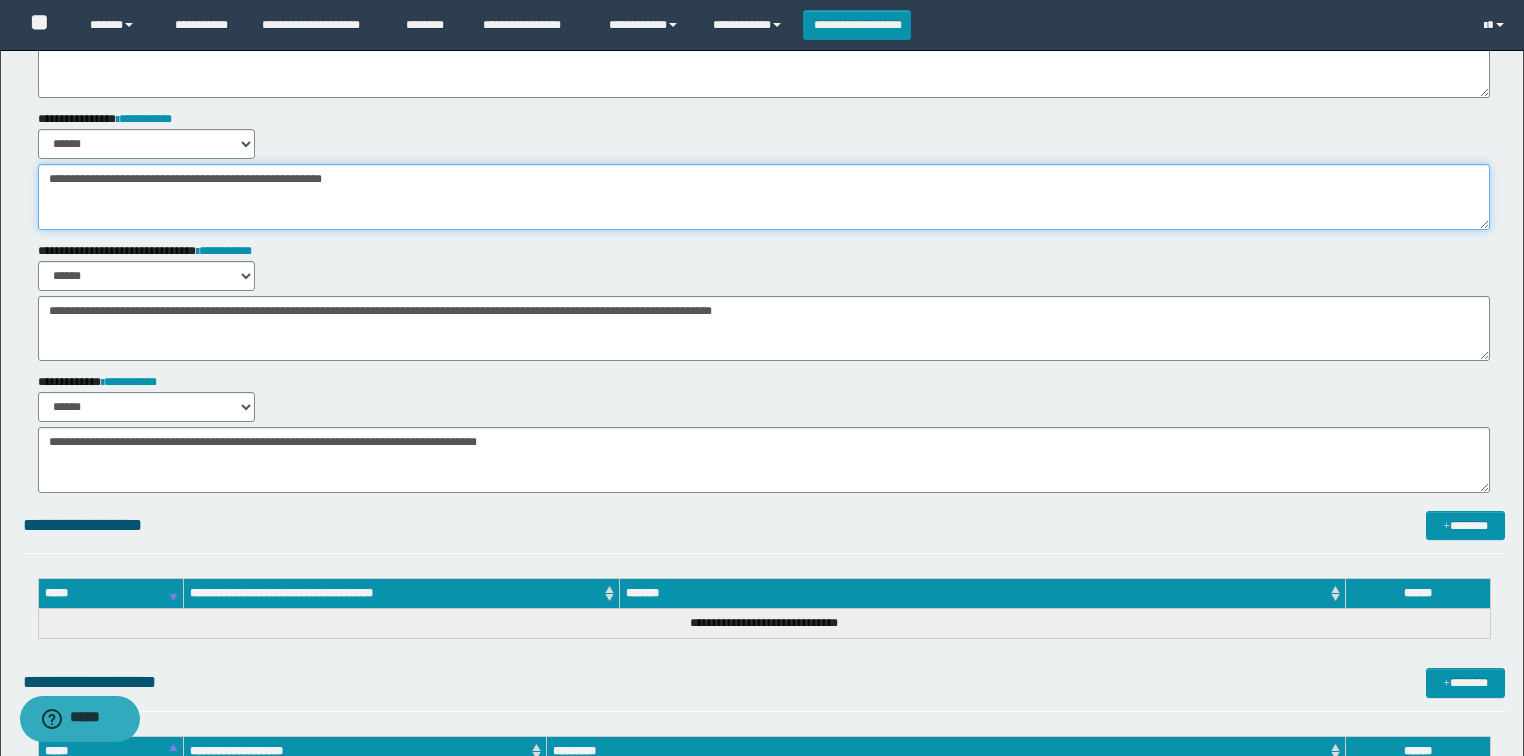 scroll, scrollTop: 640, scrollLeft: 0, axis: vertical 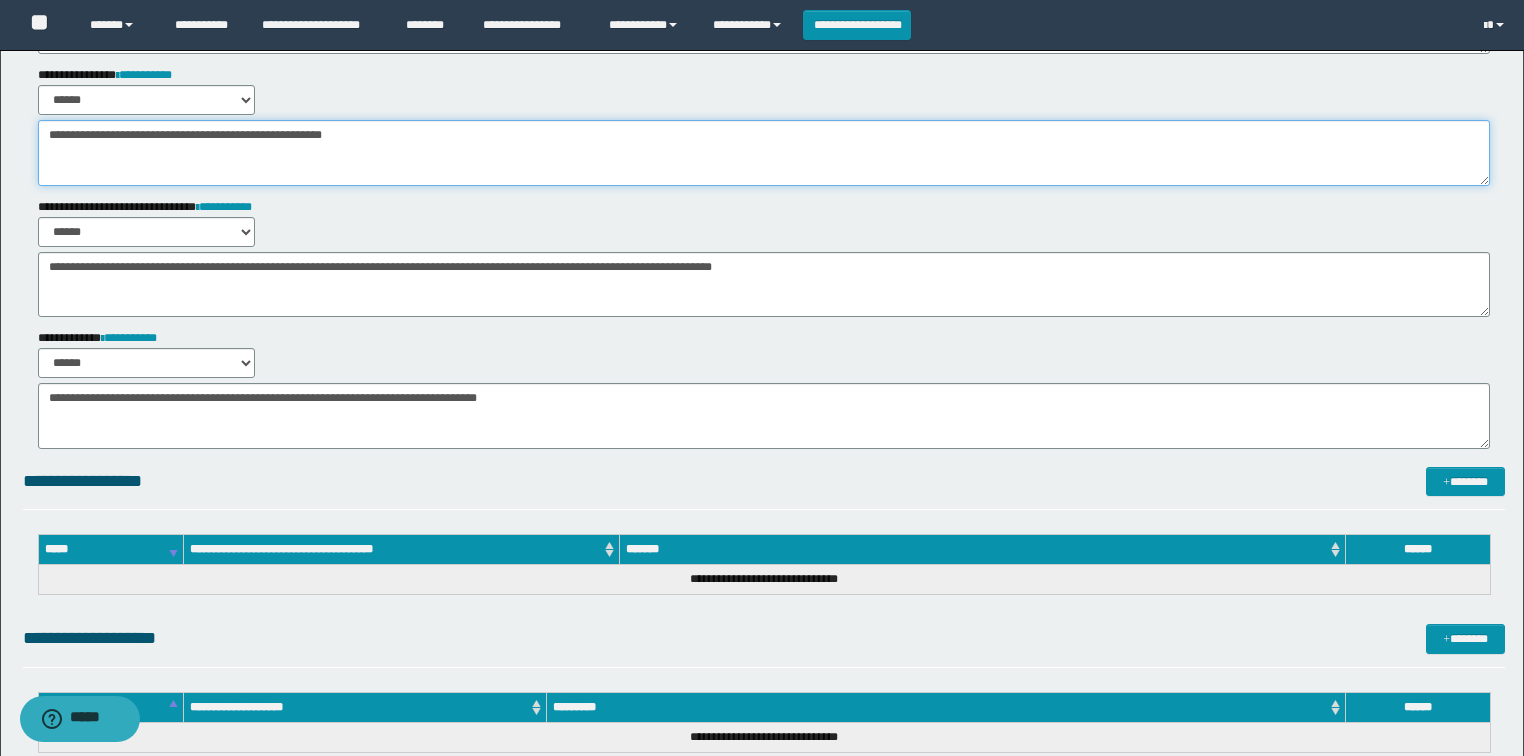 type on "**********" 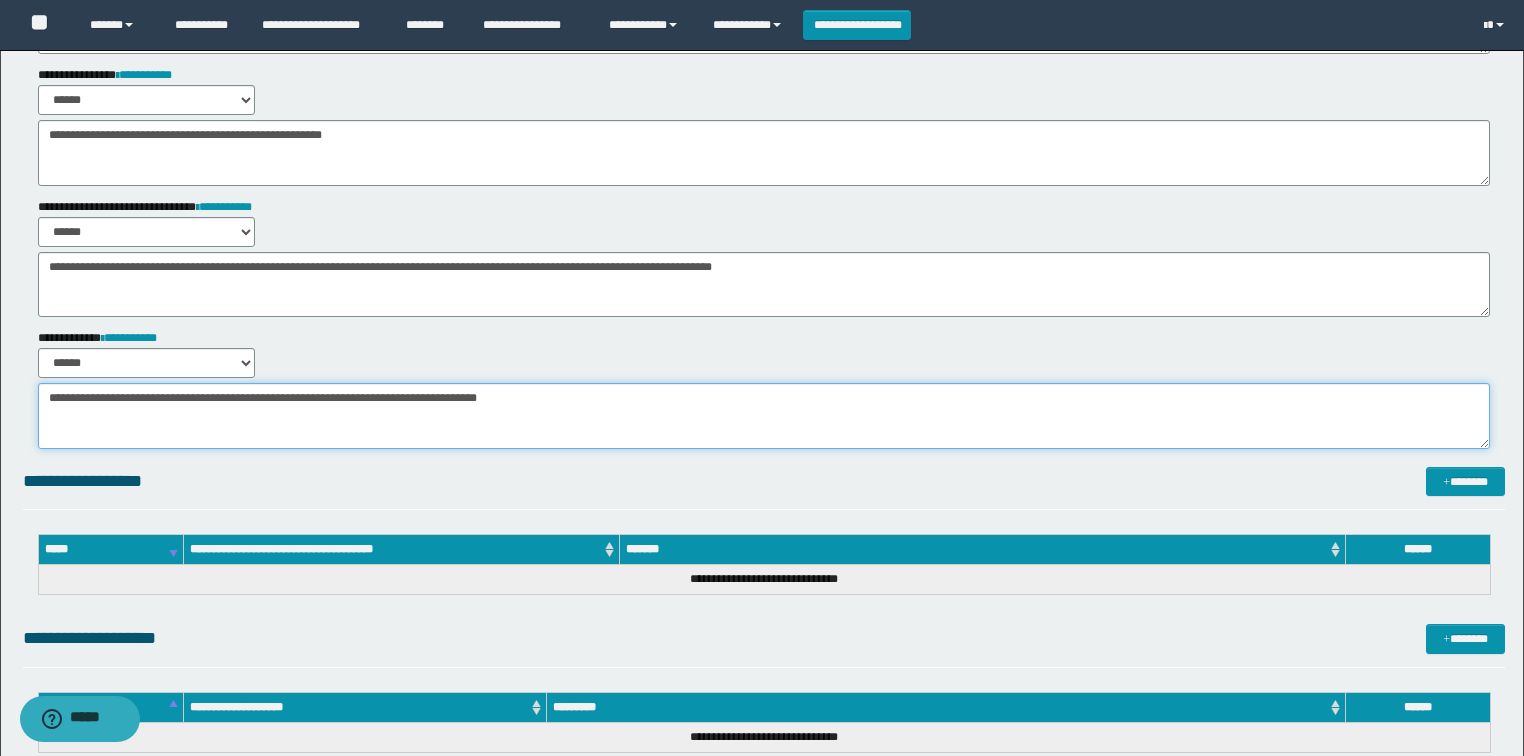 click on "**********" at bounding box center [764, 416] 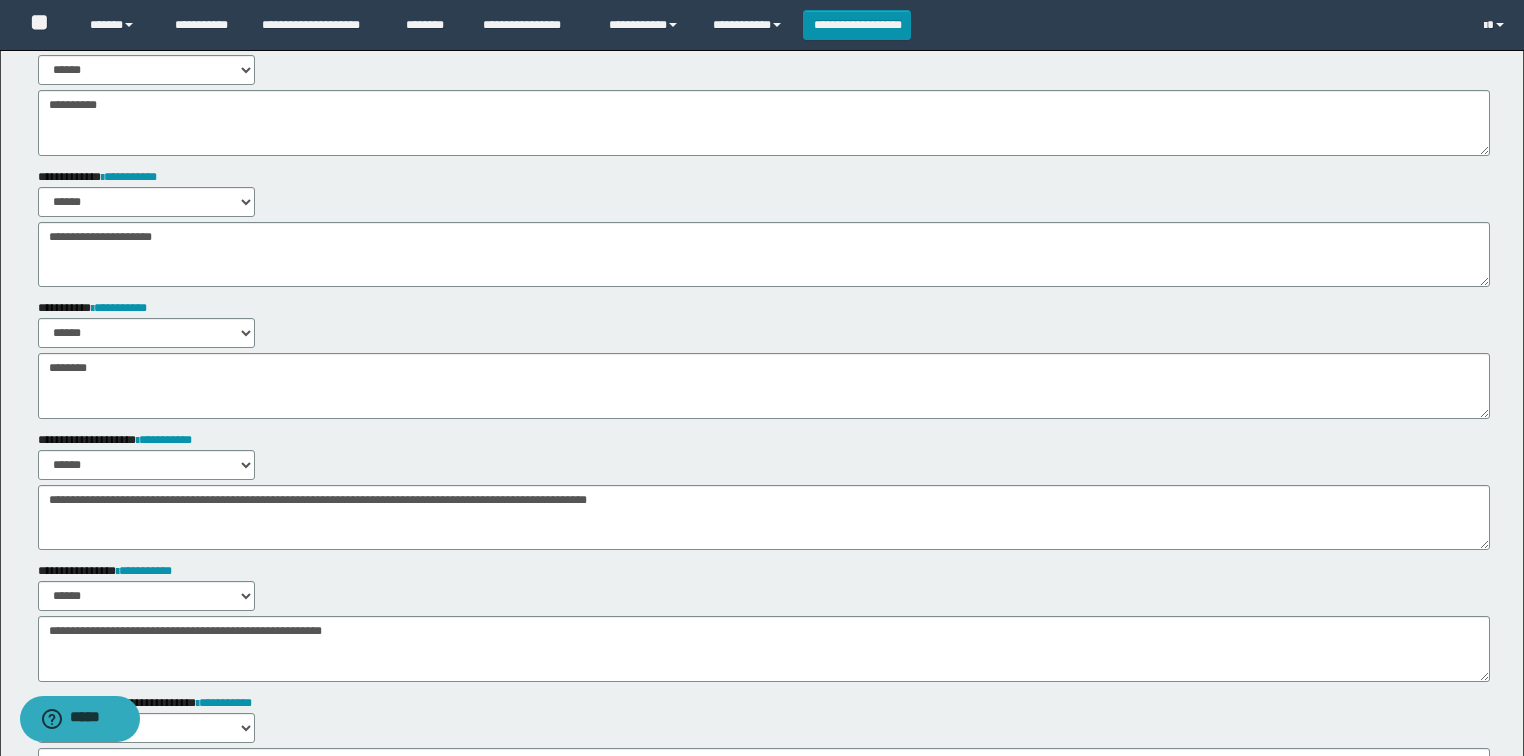 scroll, scrollTop: 0, scrollLeft: 0, axis: both 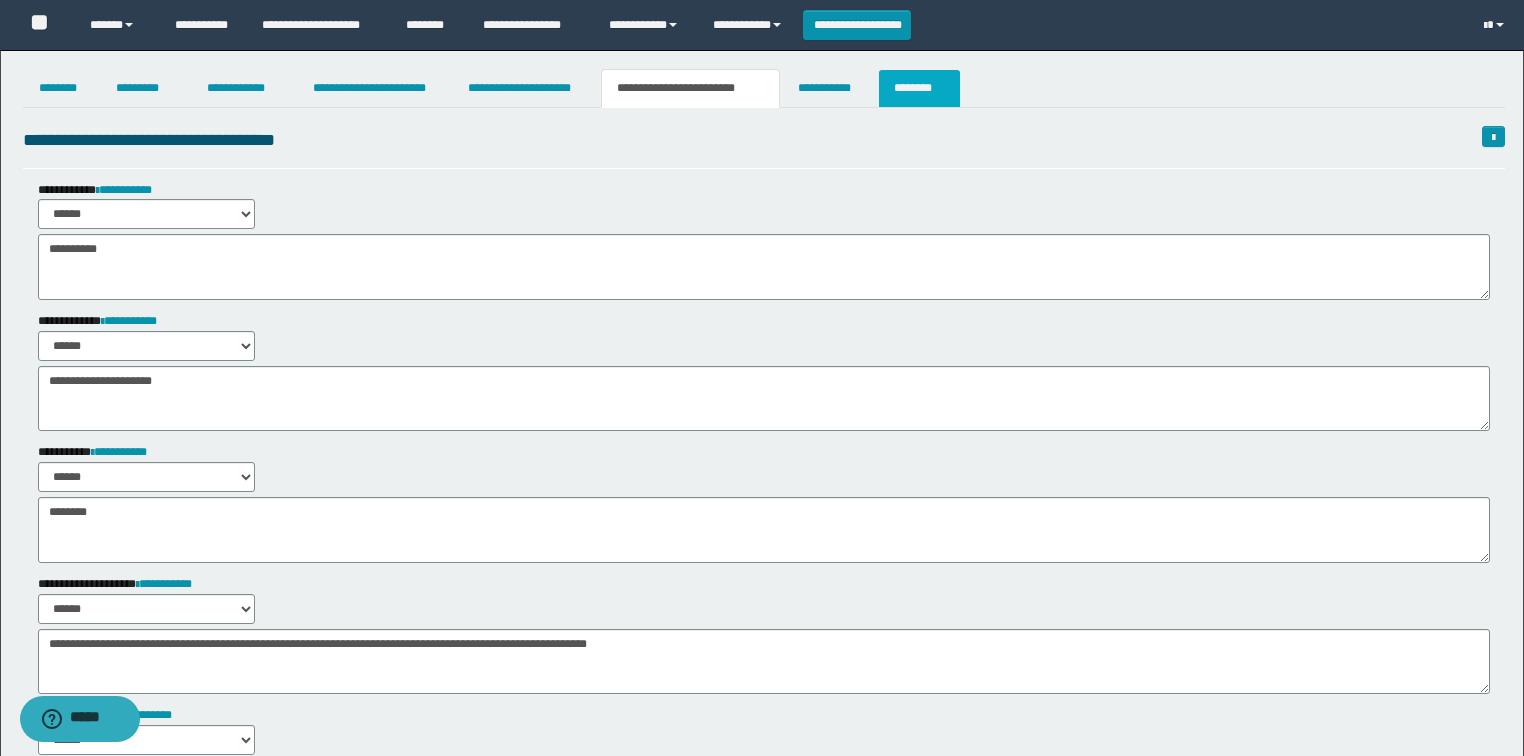 click on "********" at bounding box center [919, 88] 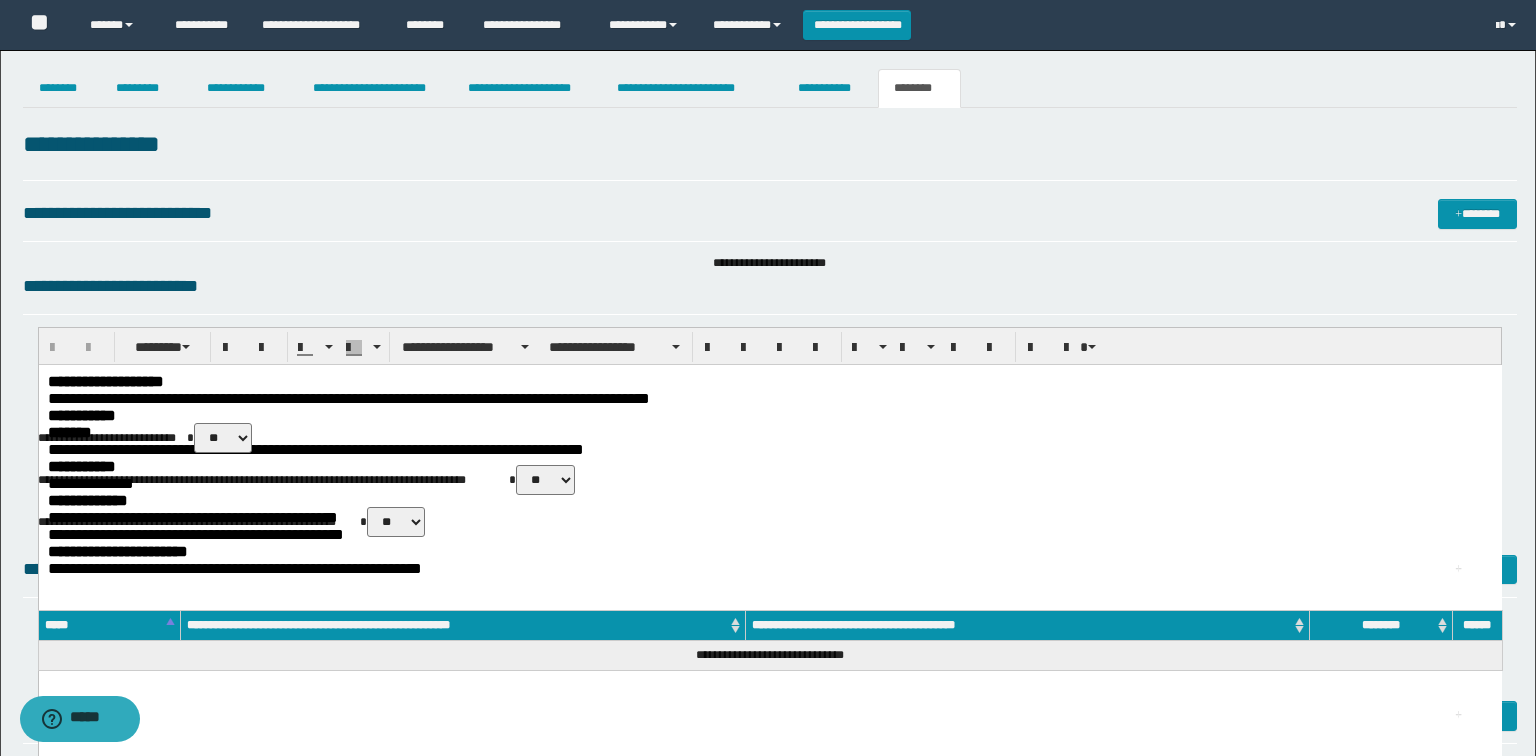 scroll, scrollTop: 0, scrollLeft: 0, axis: both 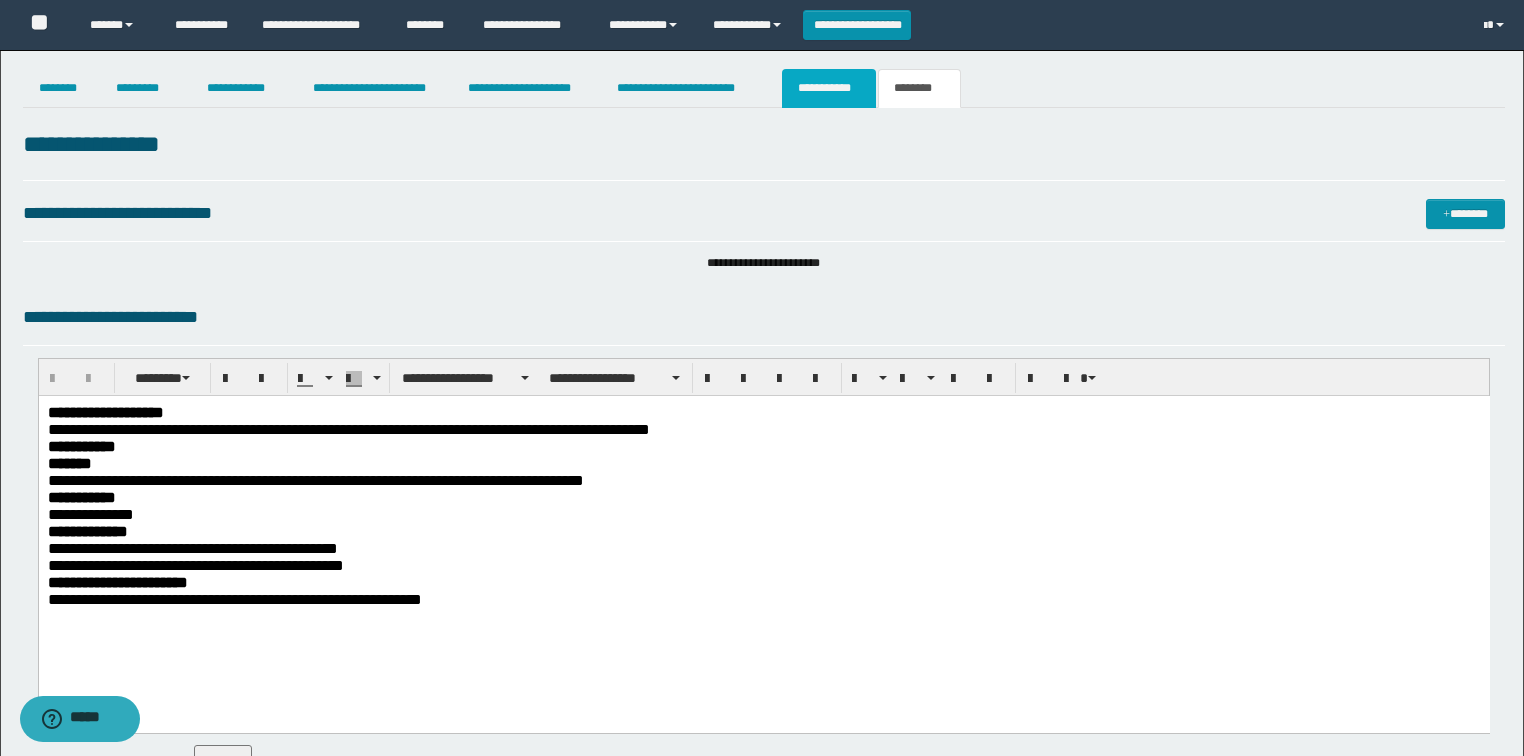 click on "**********" at bounding box center (829, 88) 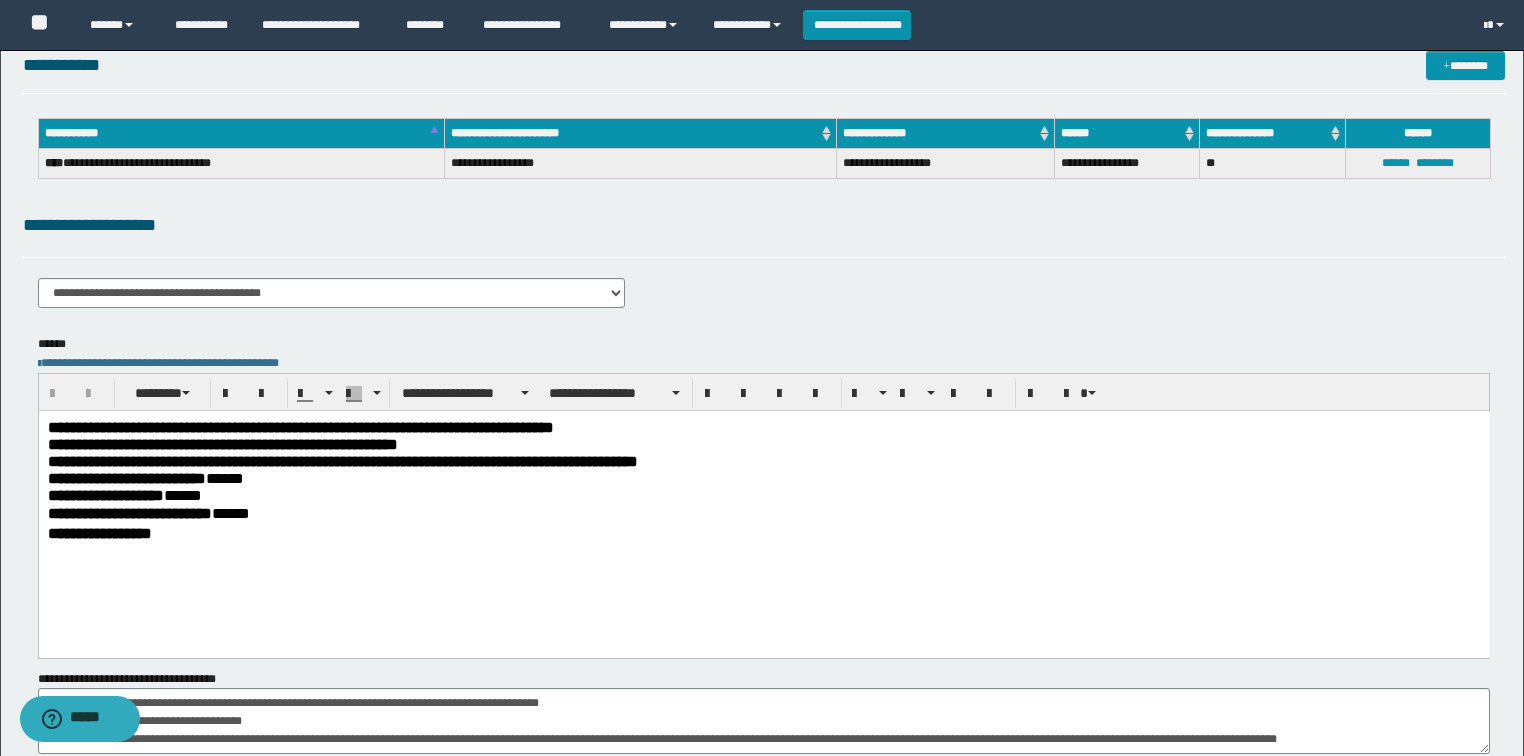 scroll, scrollTop: 0, scrollLeft: 0, axis: both 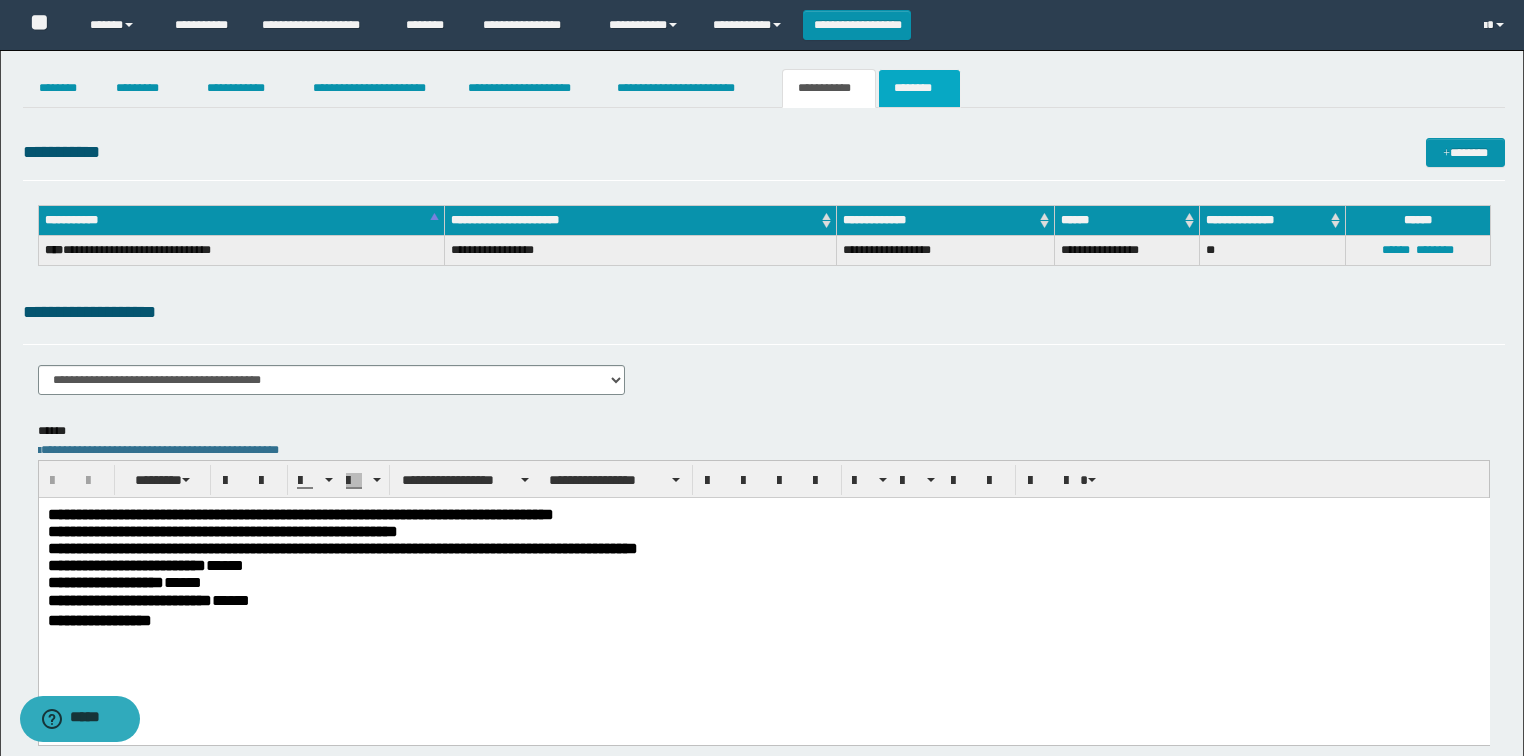 click on "********" at bounding box center (919, 88) 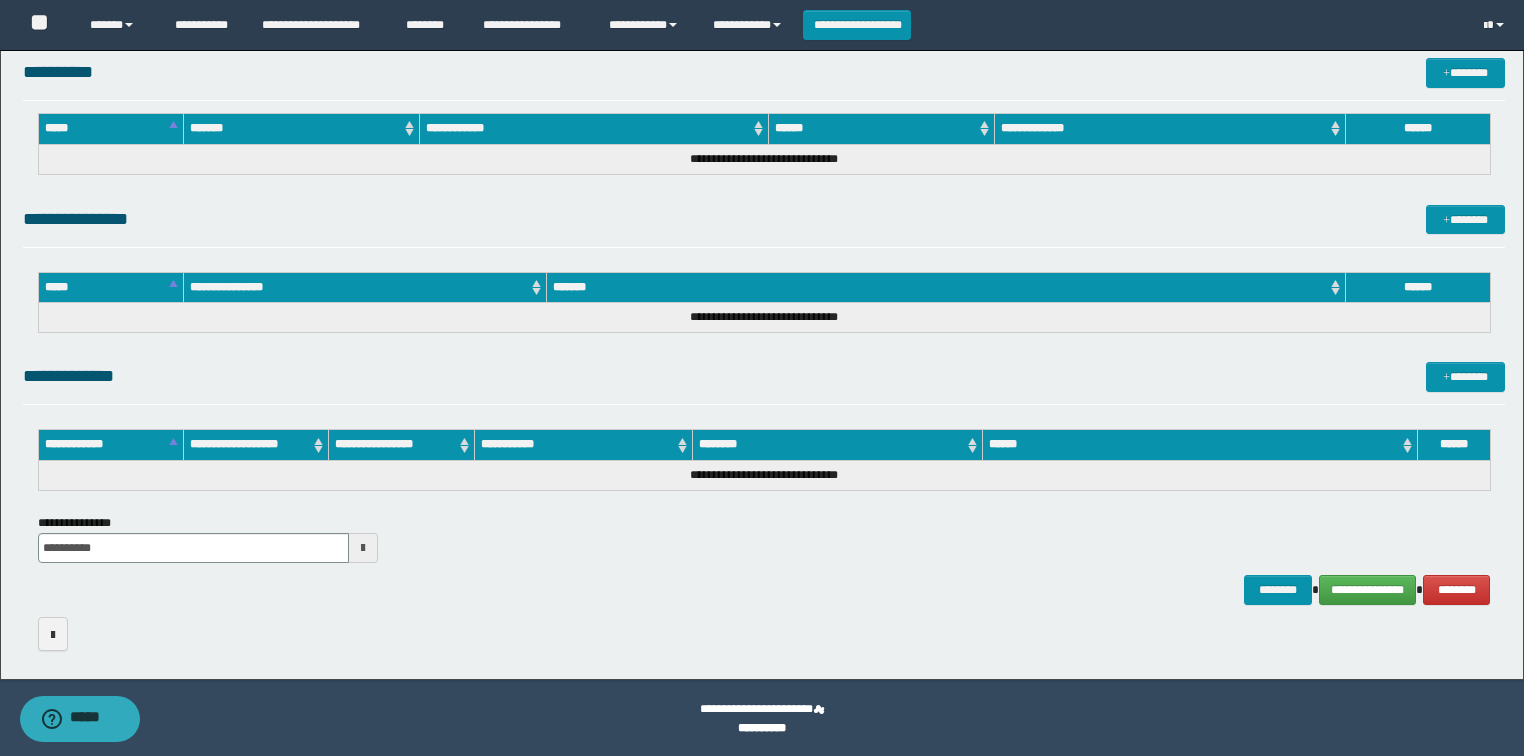scroll, scrollTop: 966, scrollLeft: 0, axis: vertical 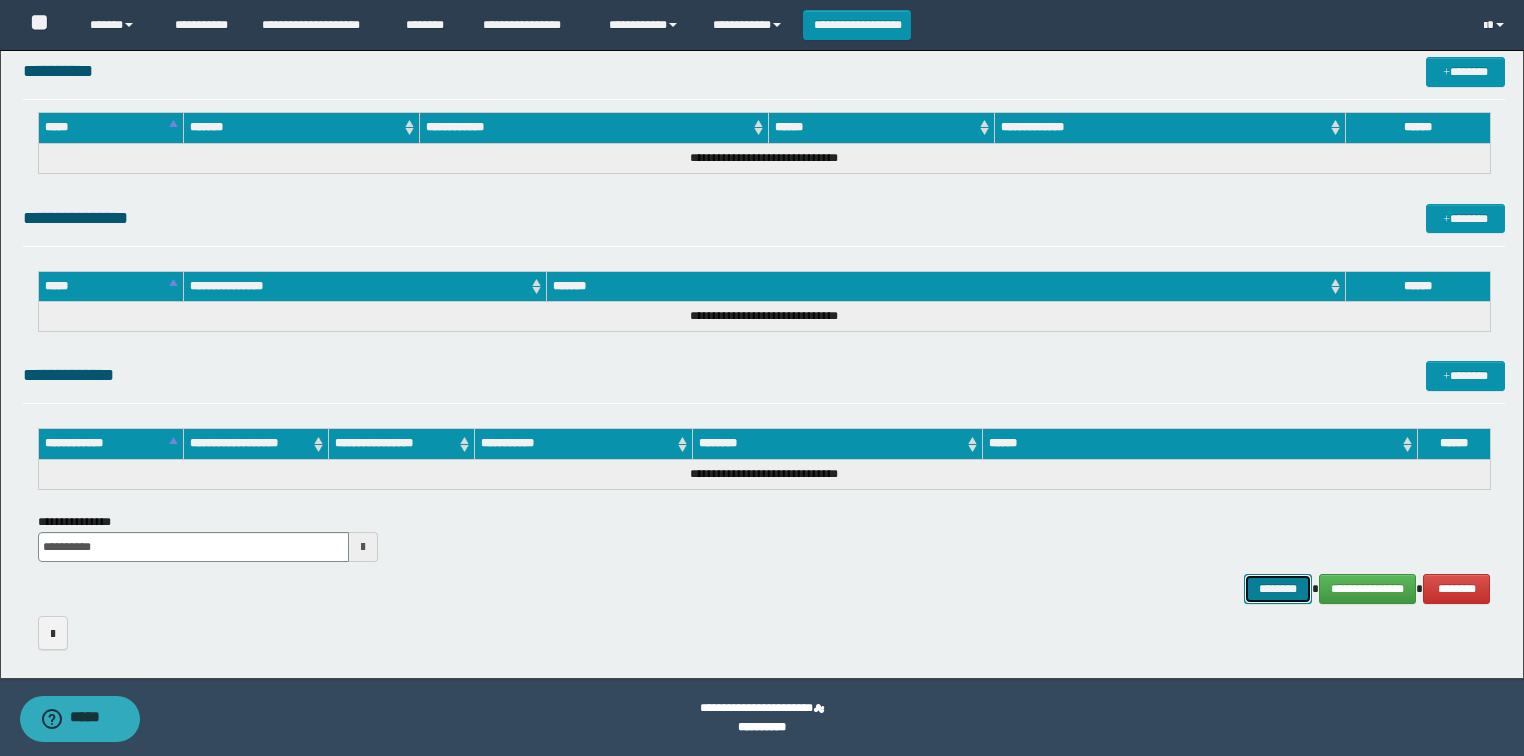 click on "********" at bounding box center (1277, 589) 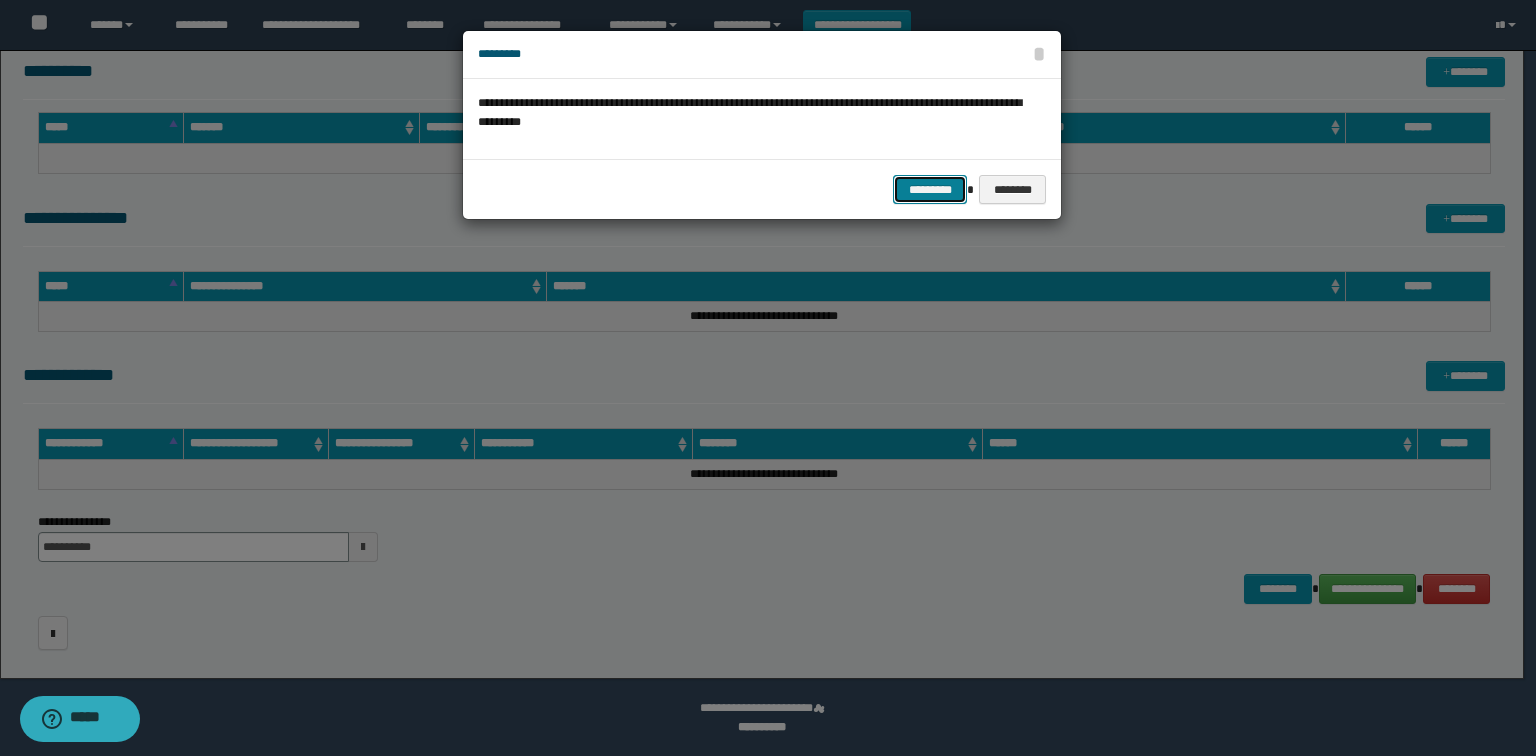 click on "*********" at bounding box center (930, 190) 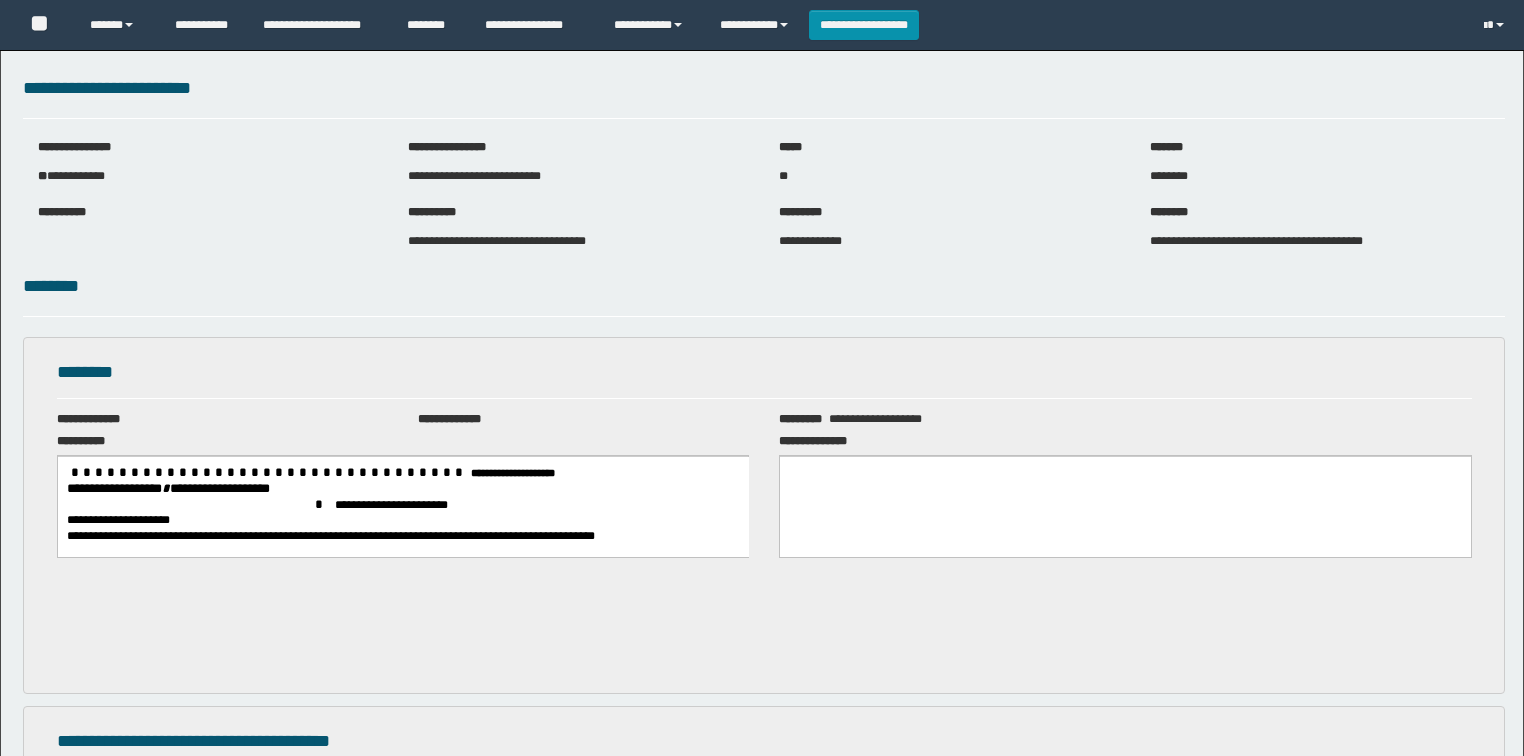 scroll, scrollTop: 0, scrollLeft: 0, axis: both 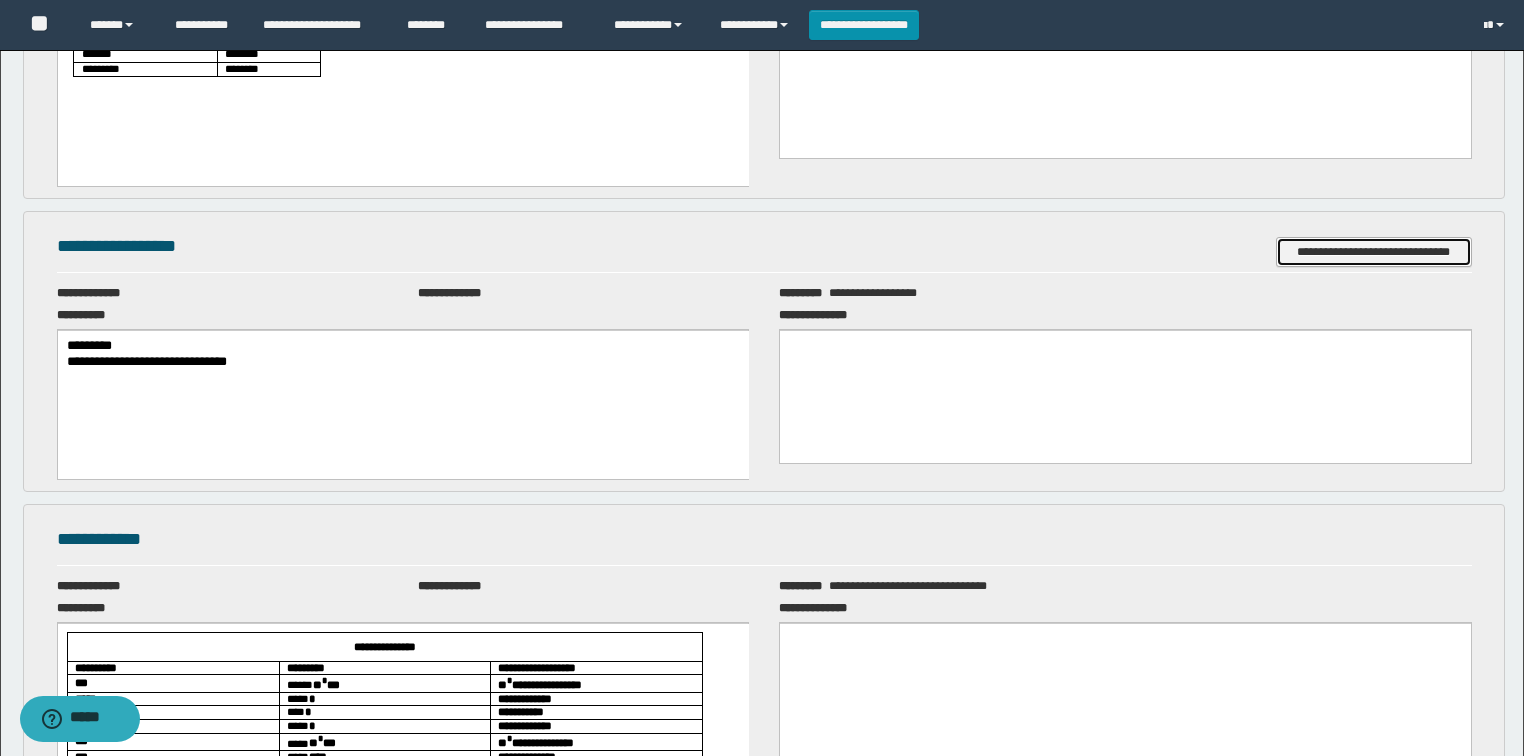 click on "**********" at bounding box center [1374, 252] 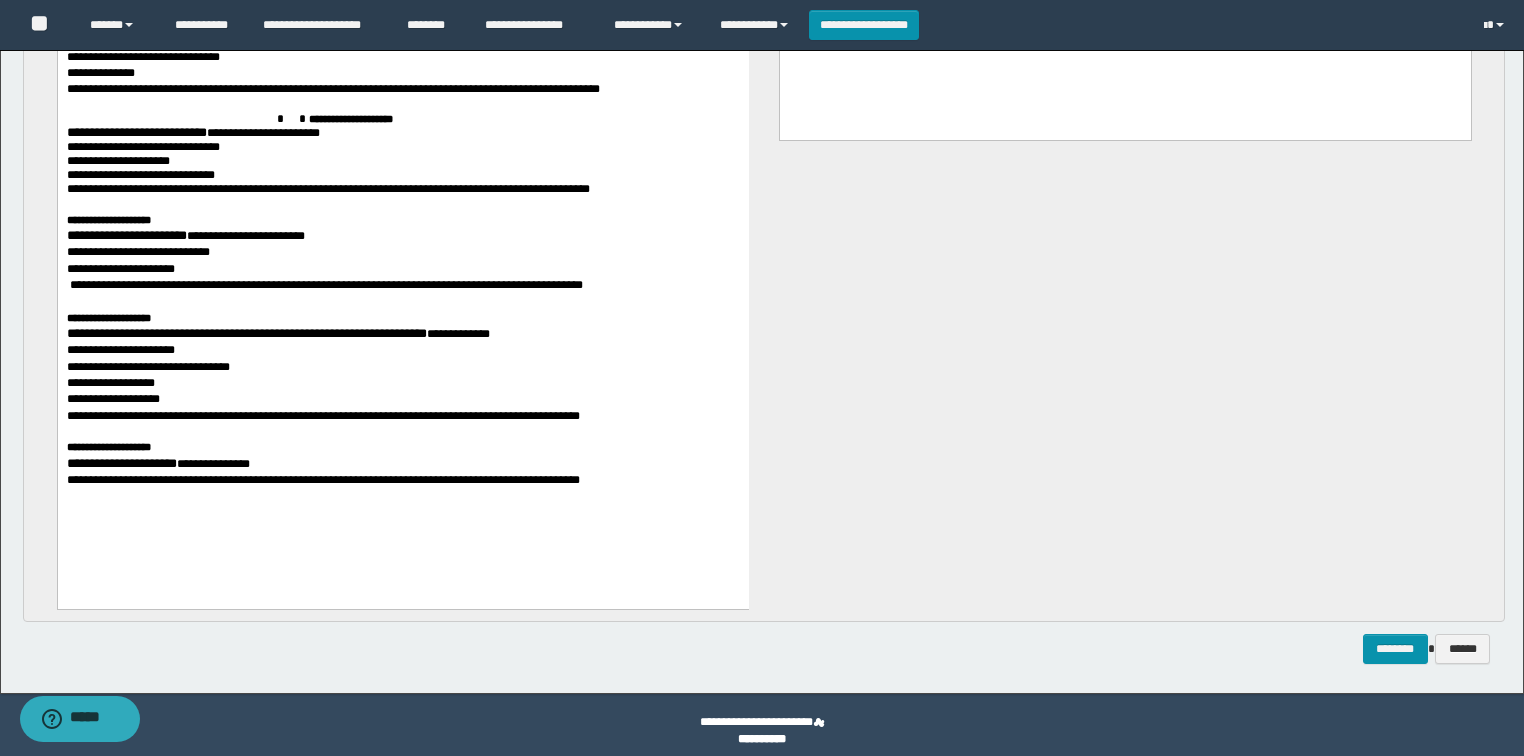 scroll, scrollTop: 1882, scrollLeft: 0, axis: vertical 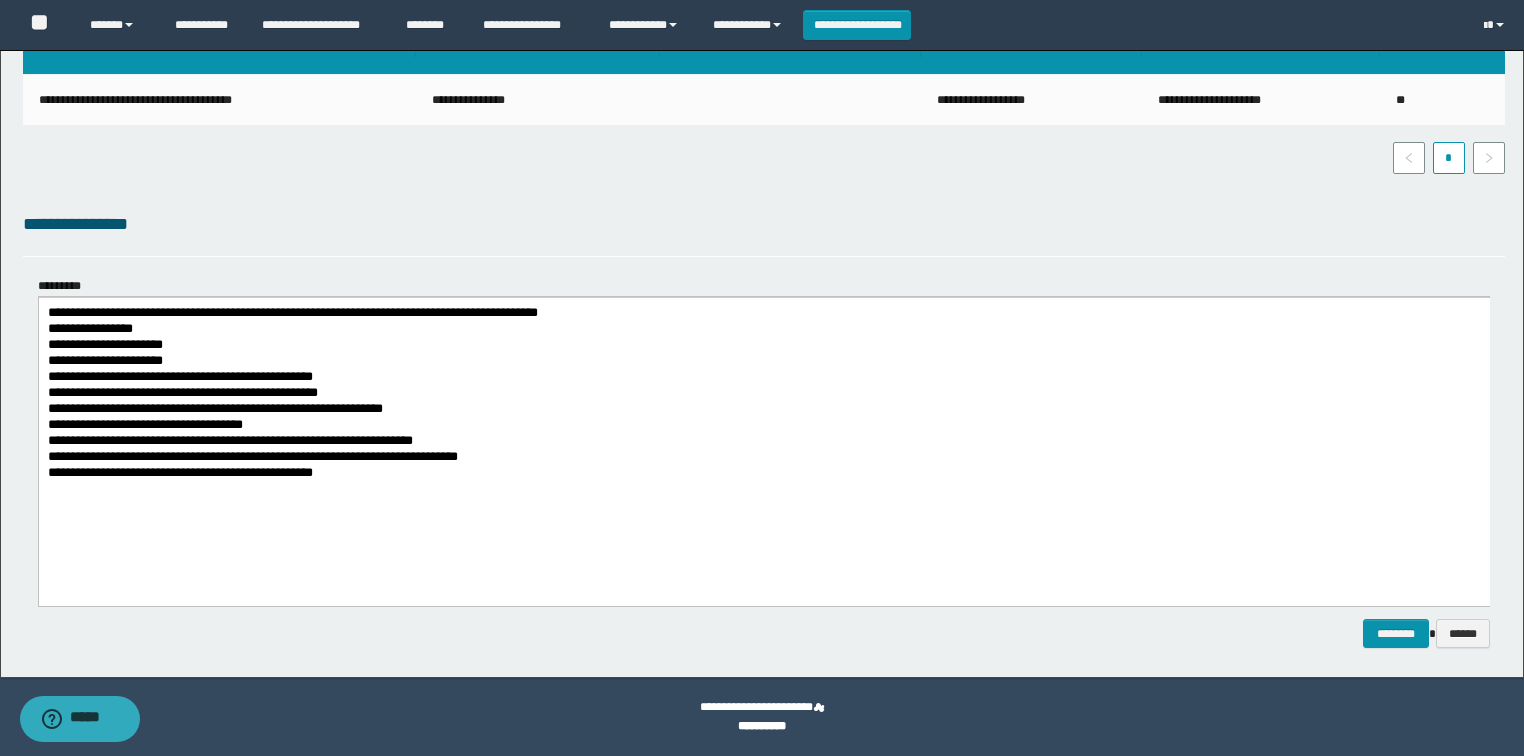 click on "**********" at bounding box center [763, 474] 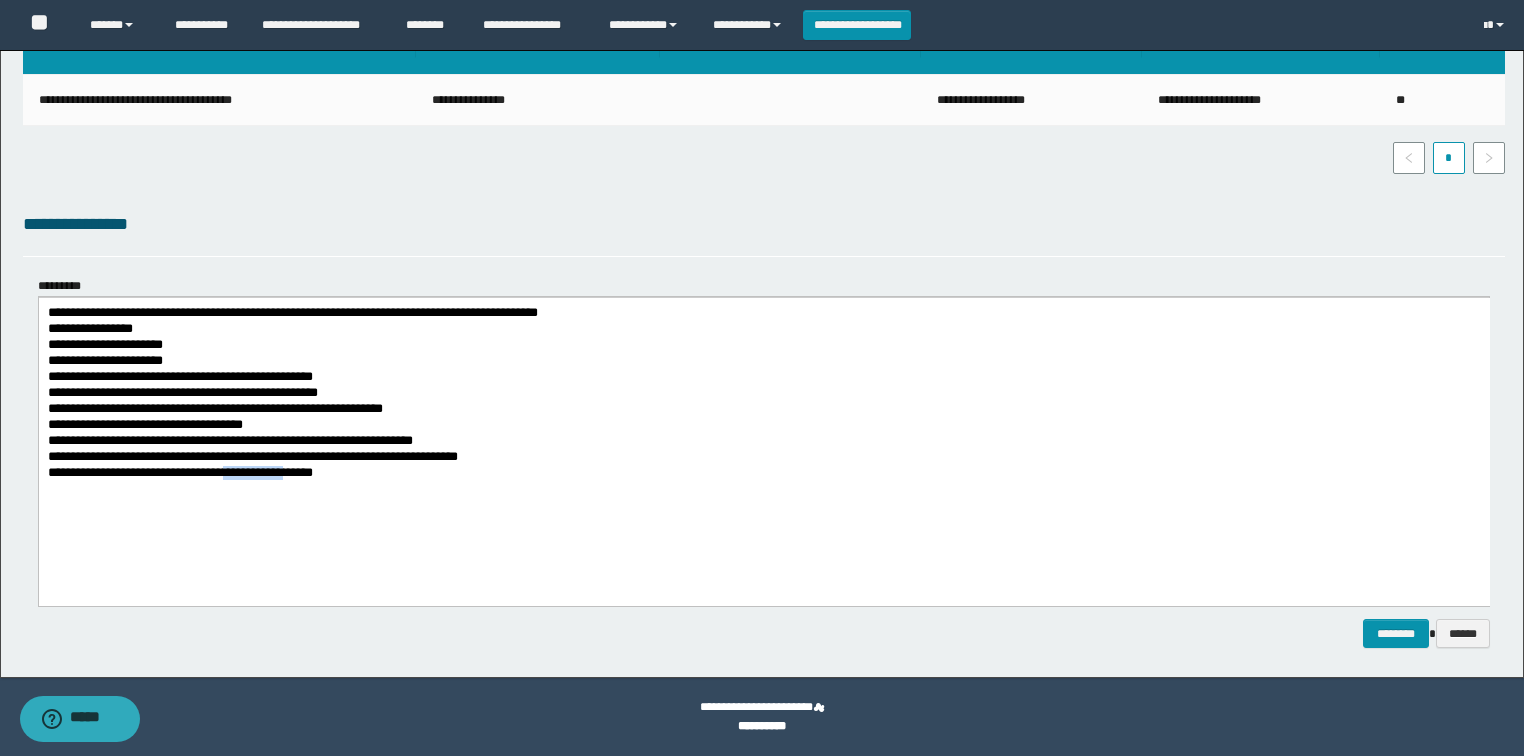 click on "**********" at bounding box center [763, 474] 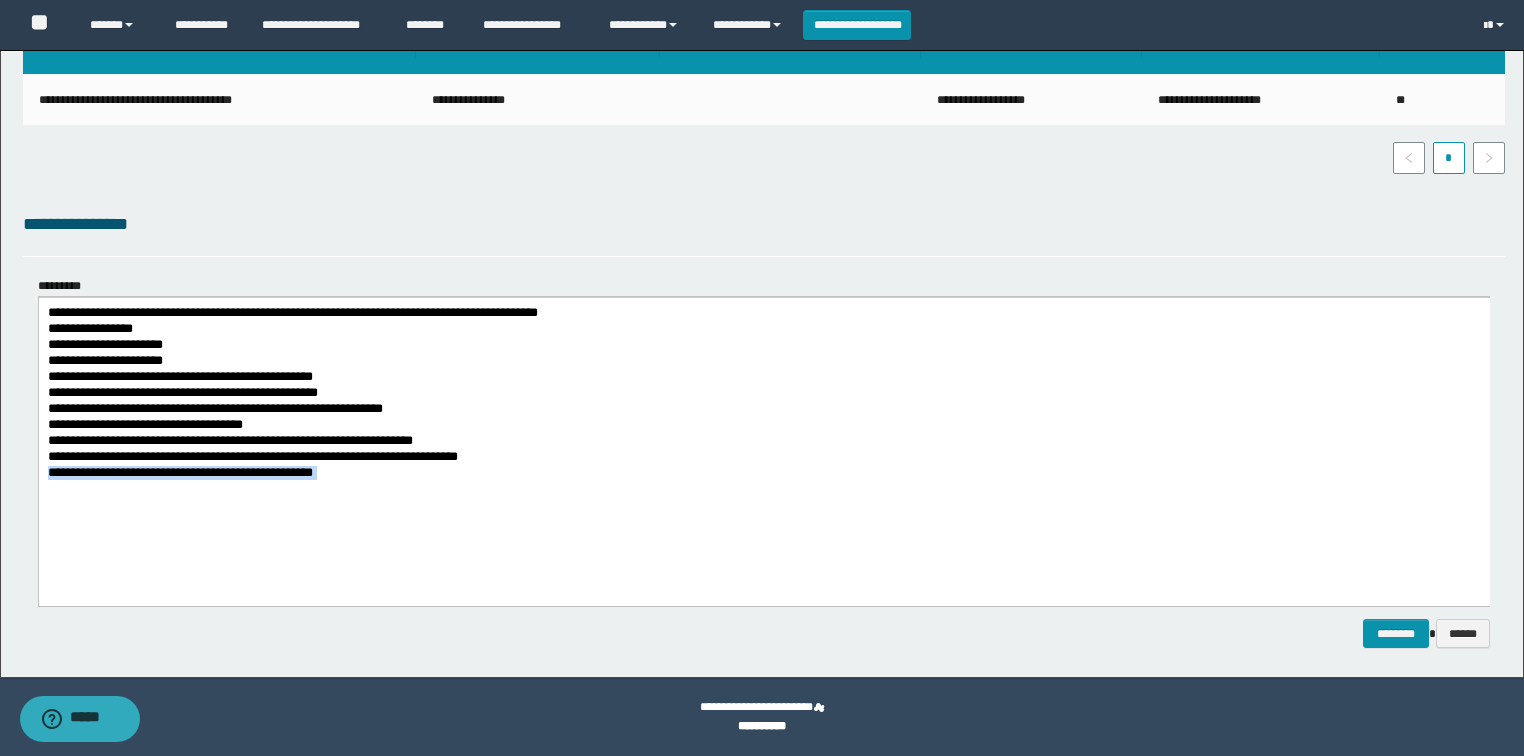 click on "**********" at bounding box center (763, 474) 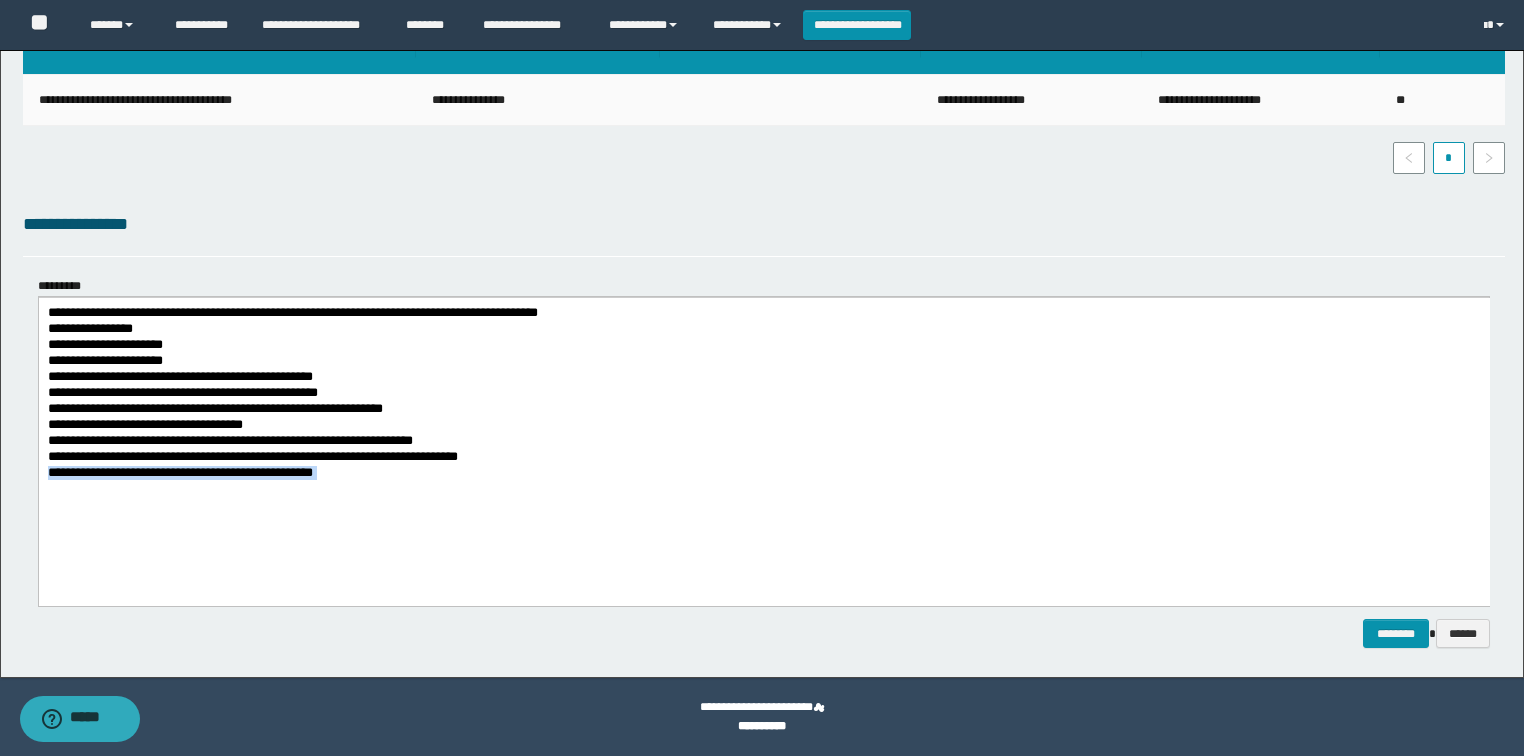 copy on "**********" 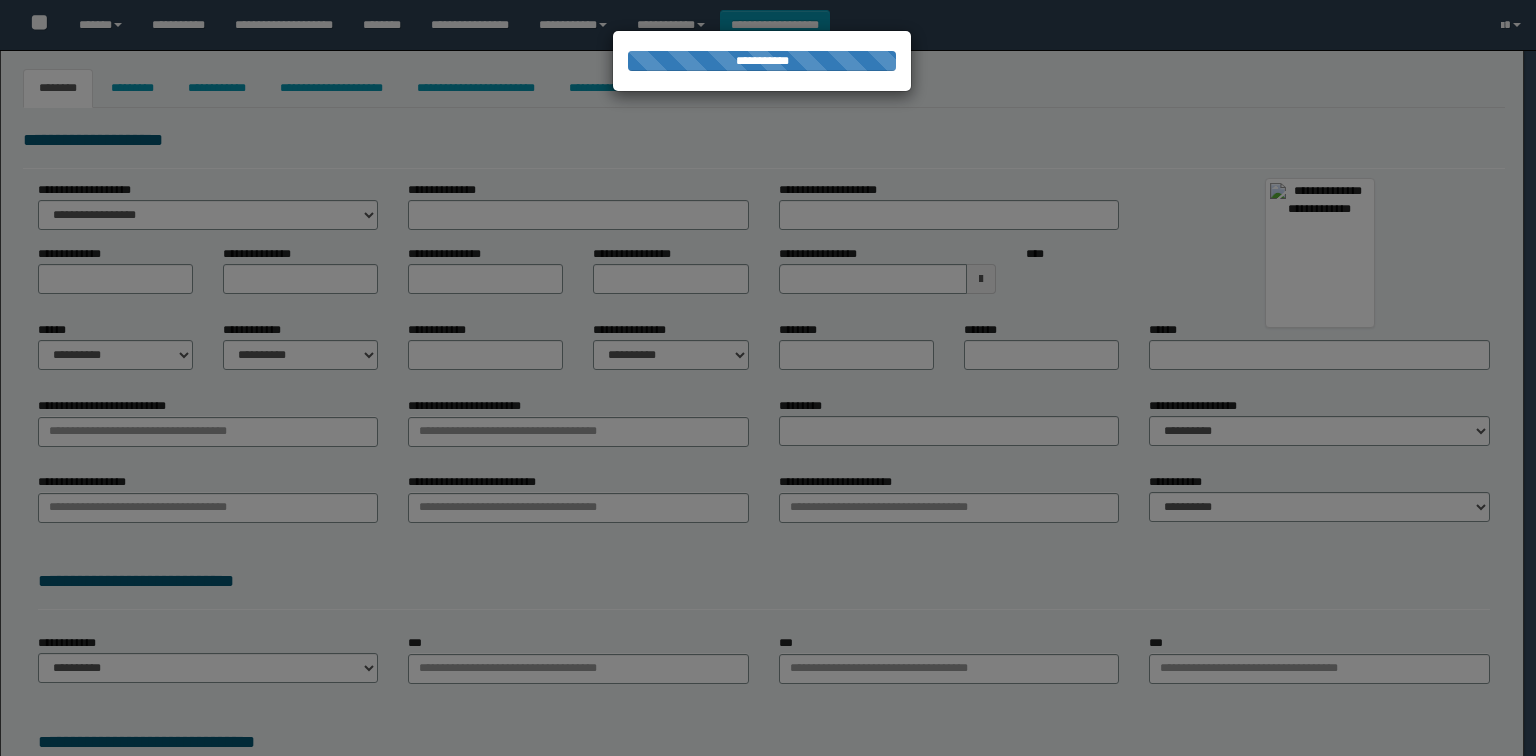 type on "**********" 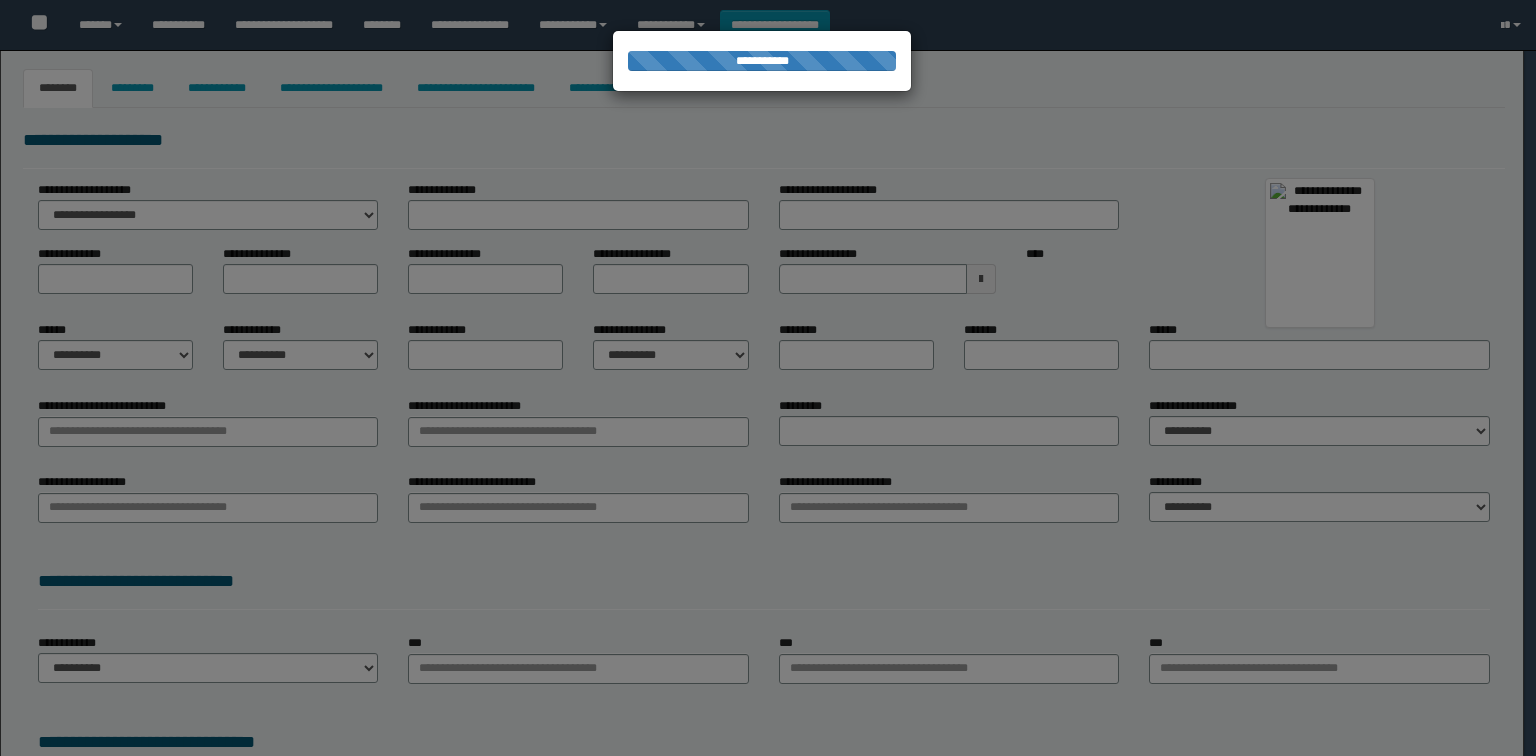 type on "******" 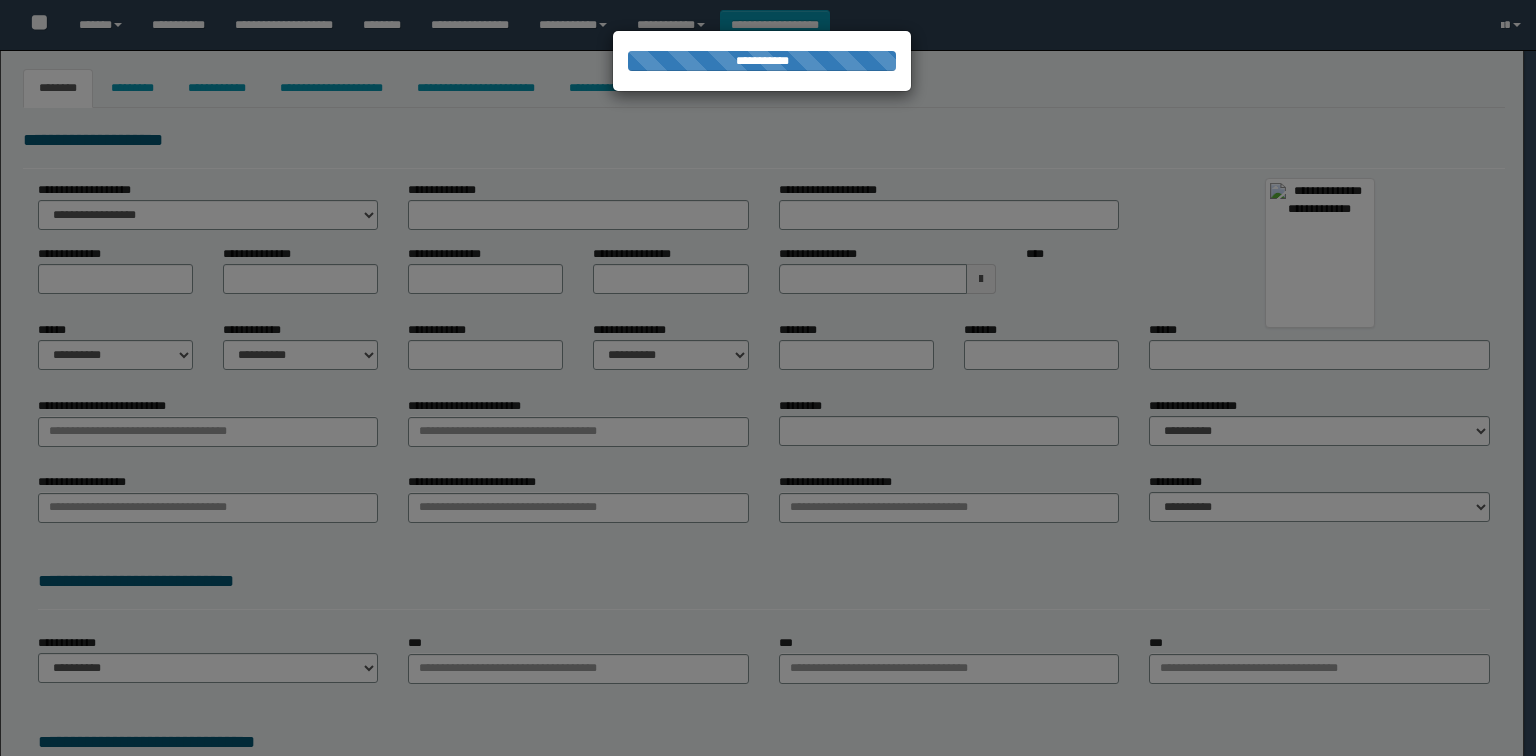 type on "*******" 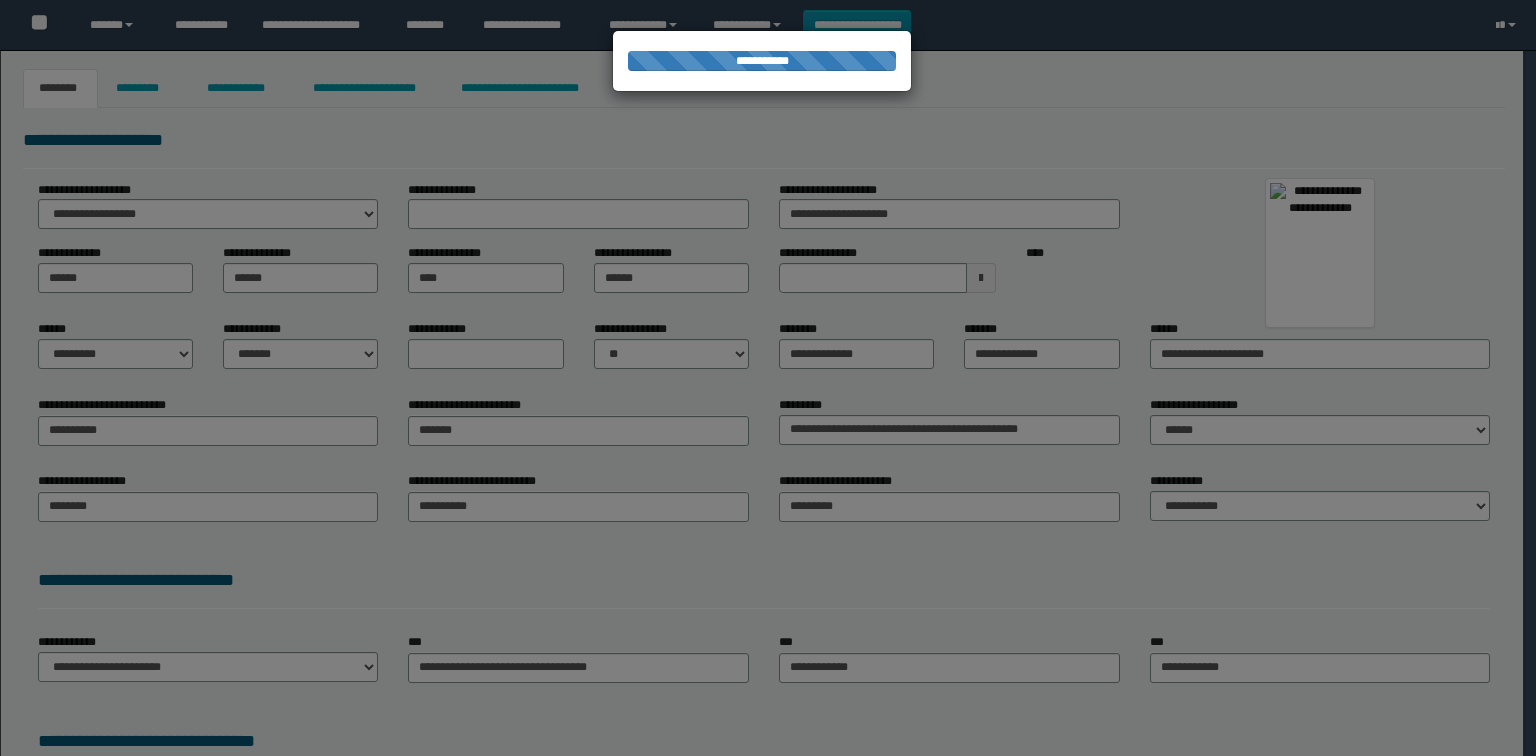 scroll, scrollTop: 0, scrollLeft: 0, axis: both 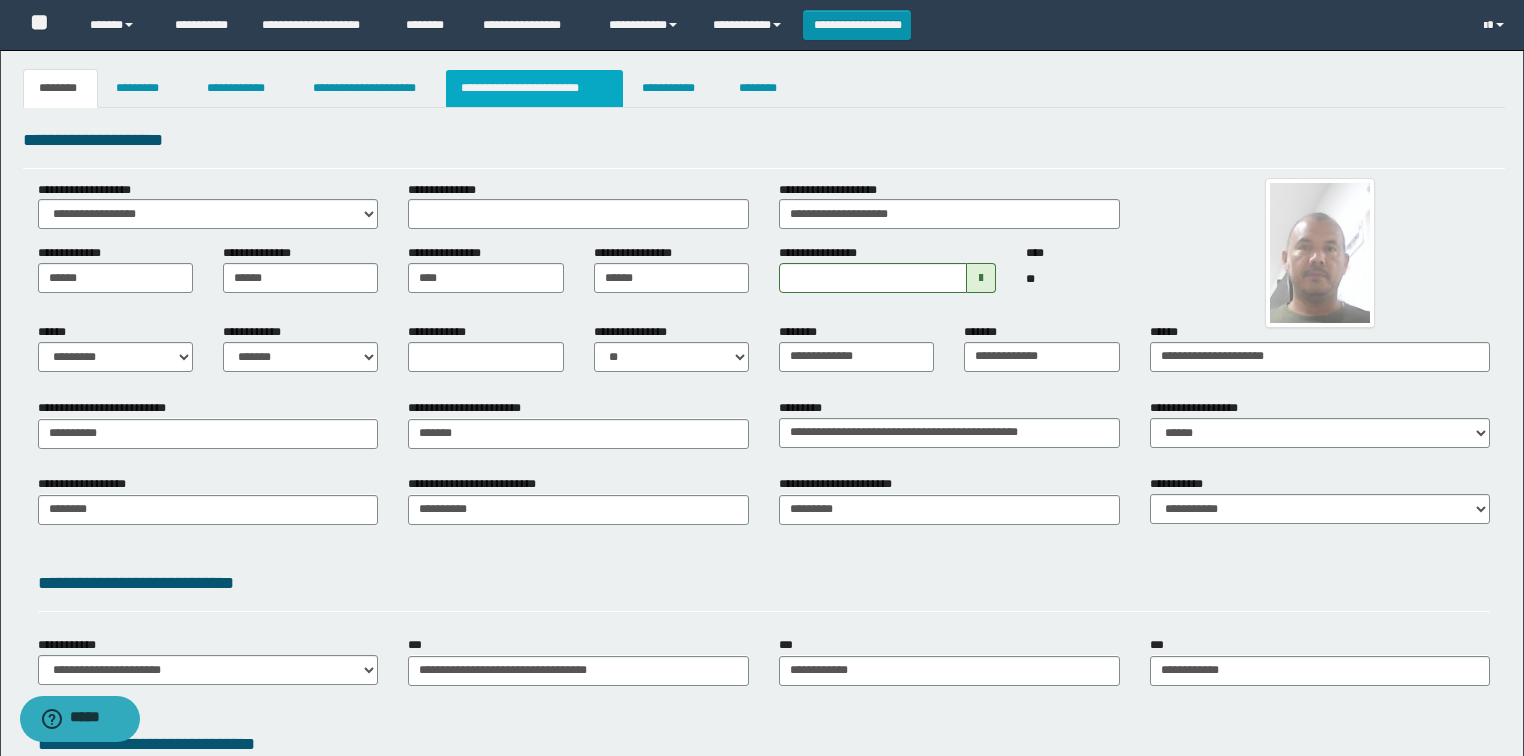 click on "**********" at bounding box center (534, 88) 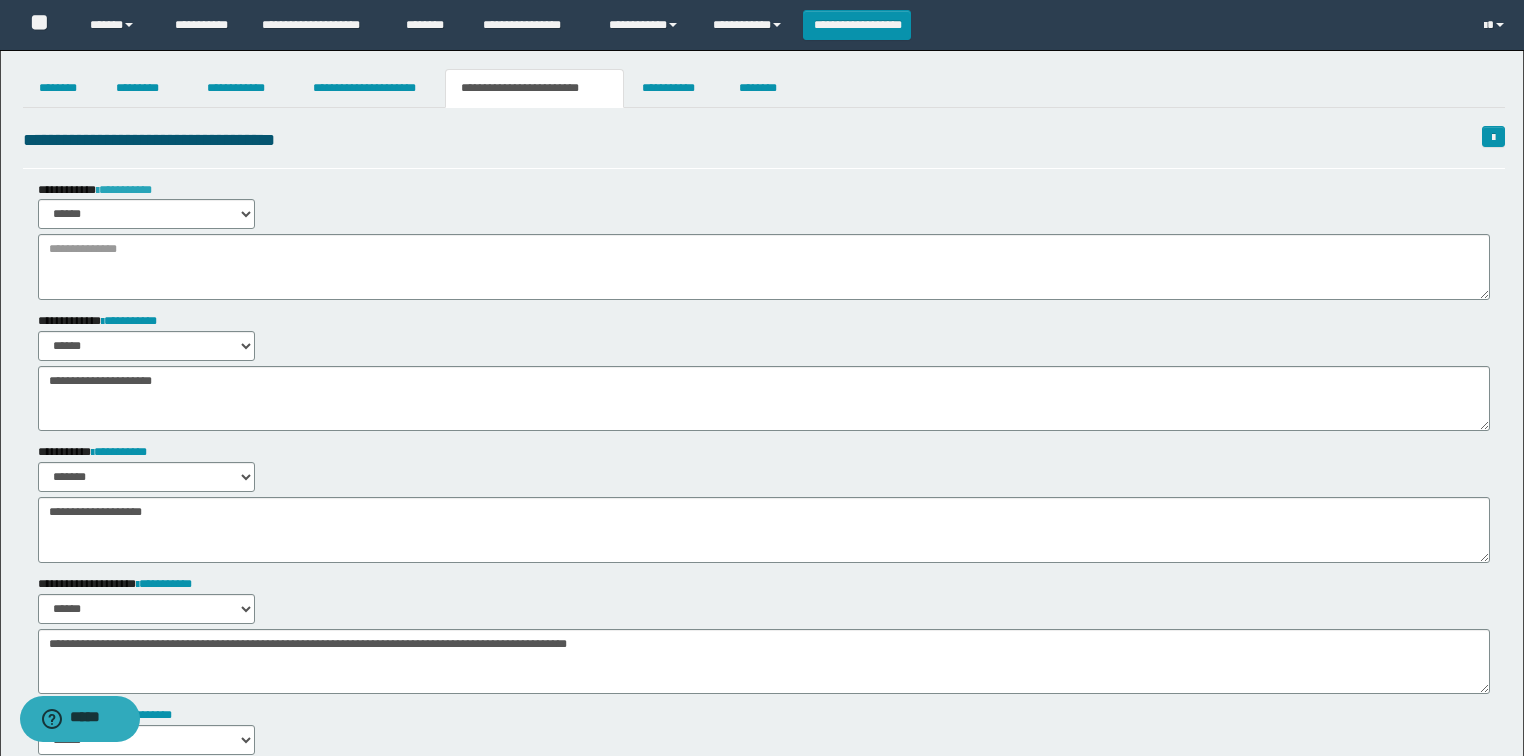 click on "**********" at bounding box center [124, 190] 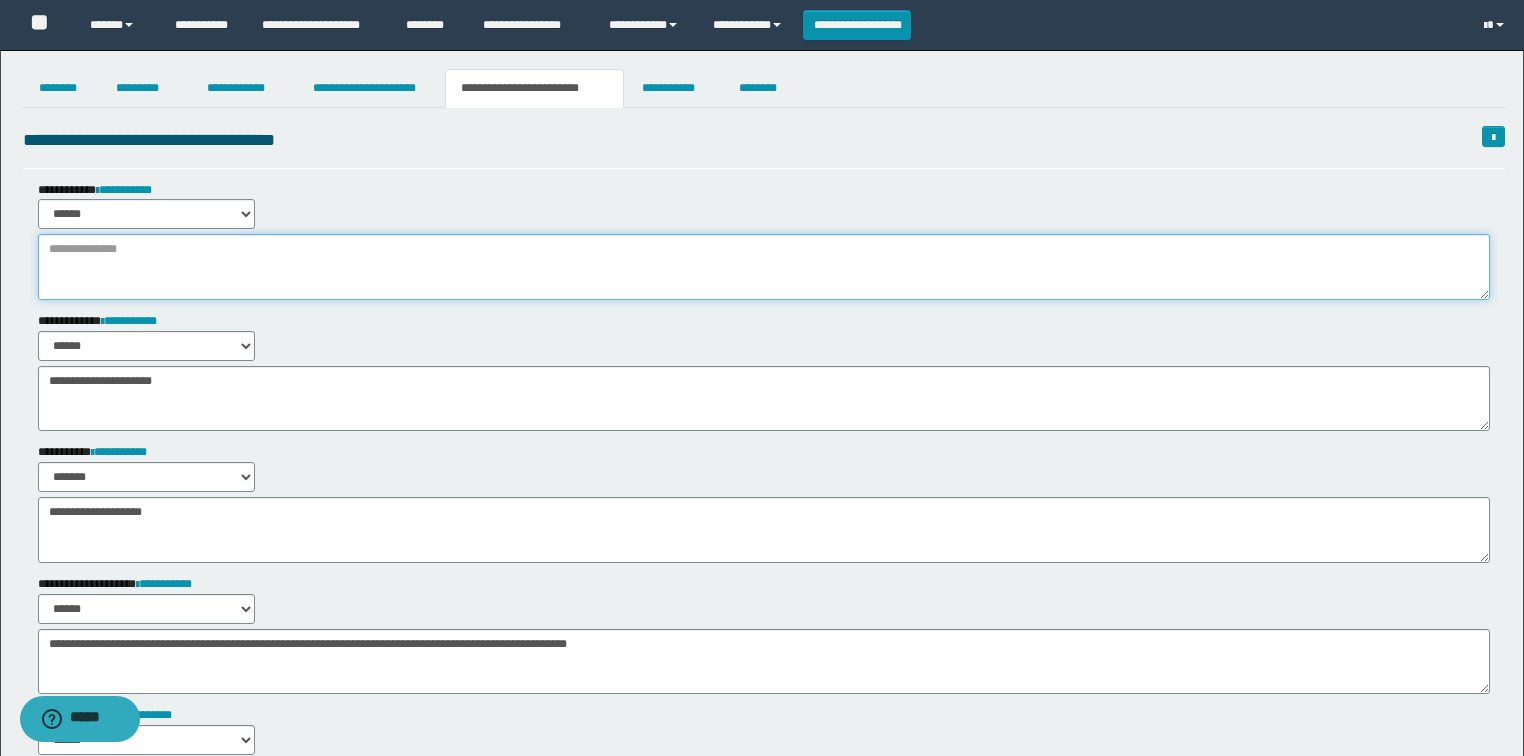 click at bounding box center [764, 267] 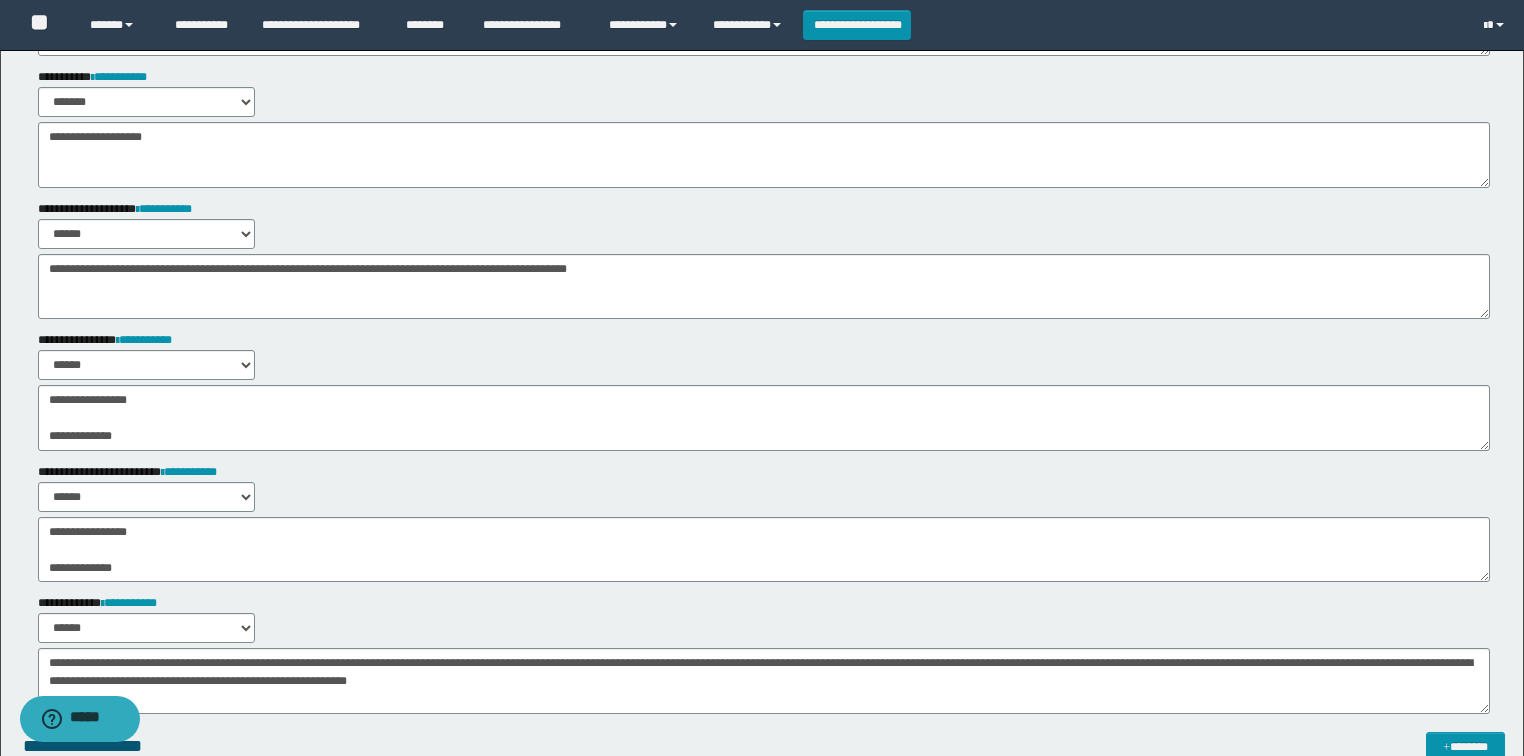 scroll, scrollTop: 240, scrollLeft: 0, axis: vertical 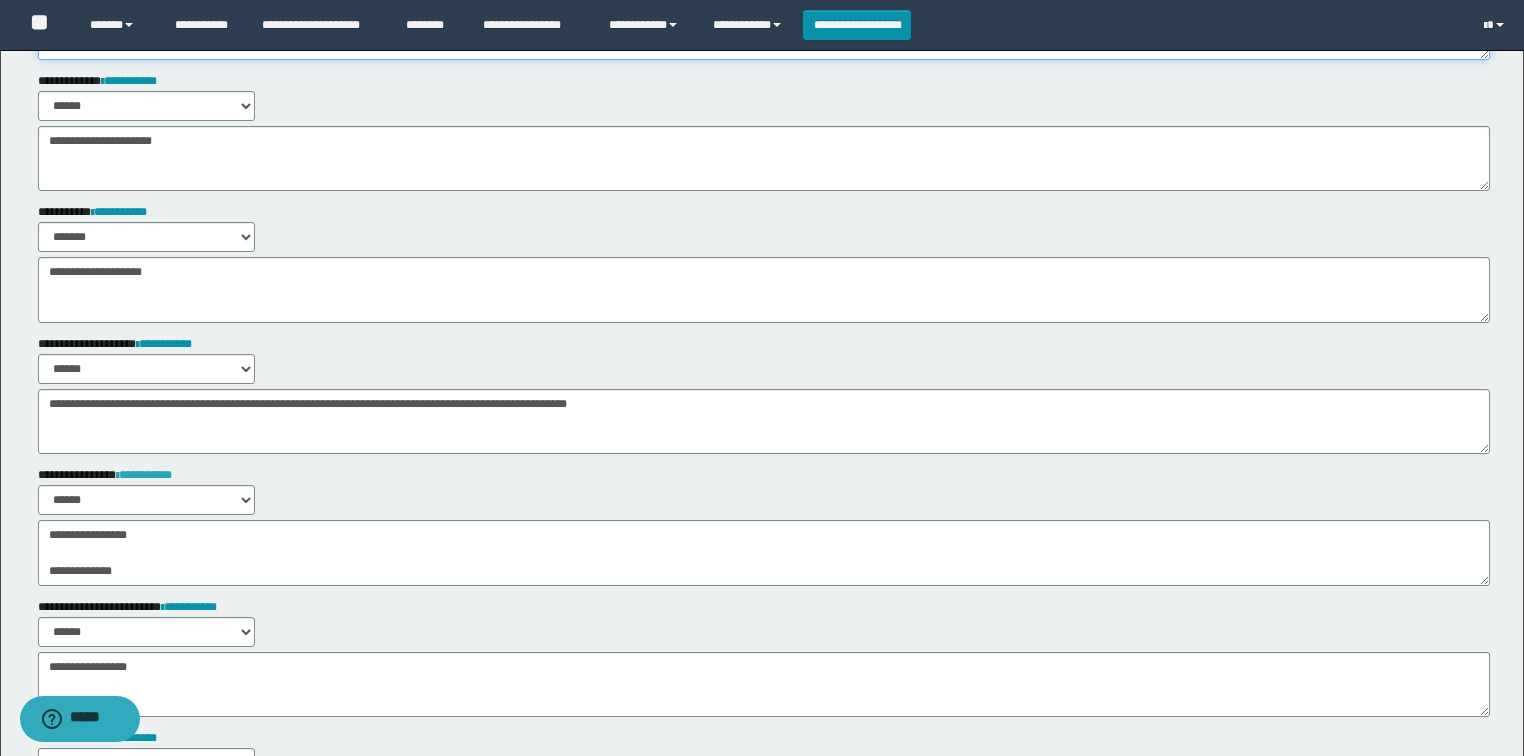 type on "********" 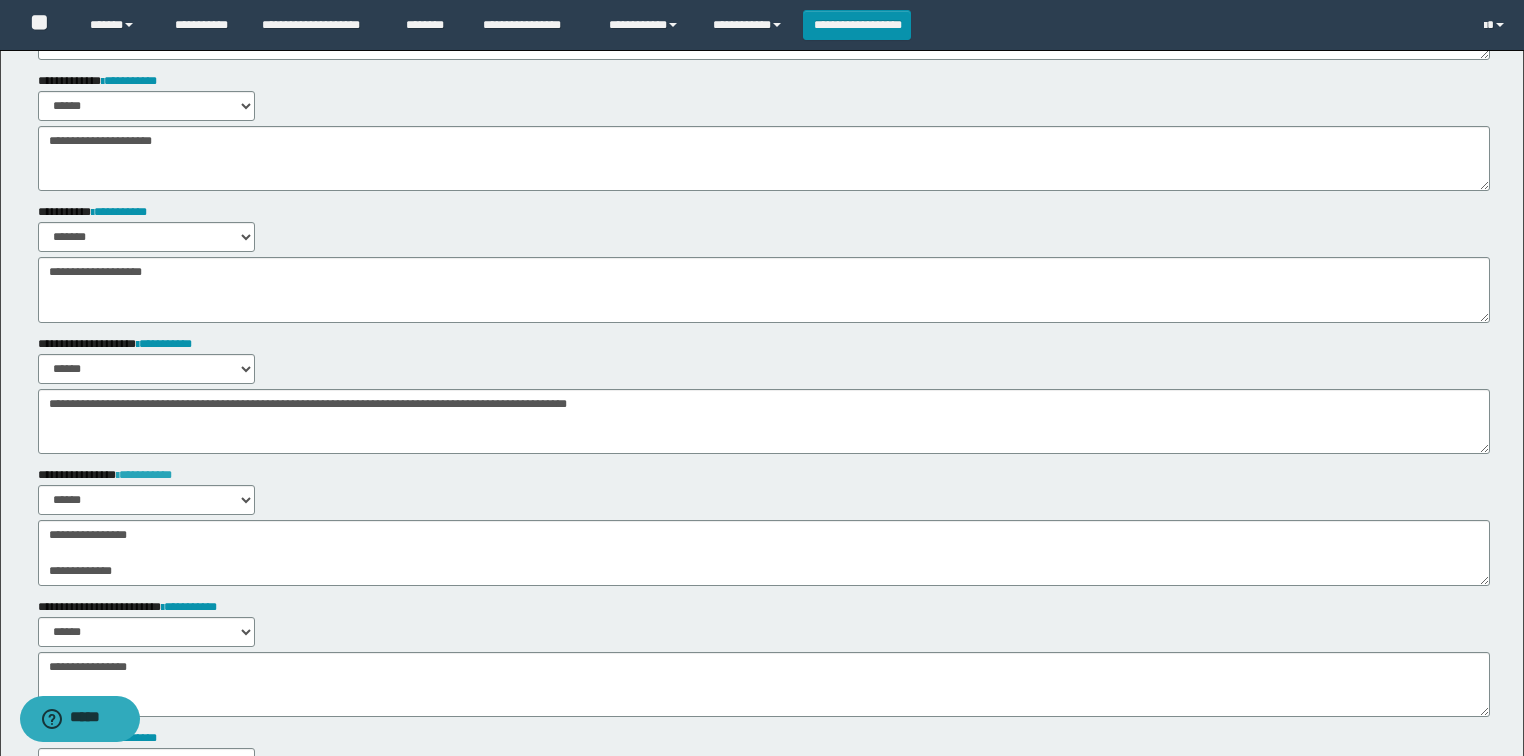 click on "**********" at bounding box center [144, 475] 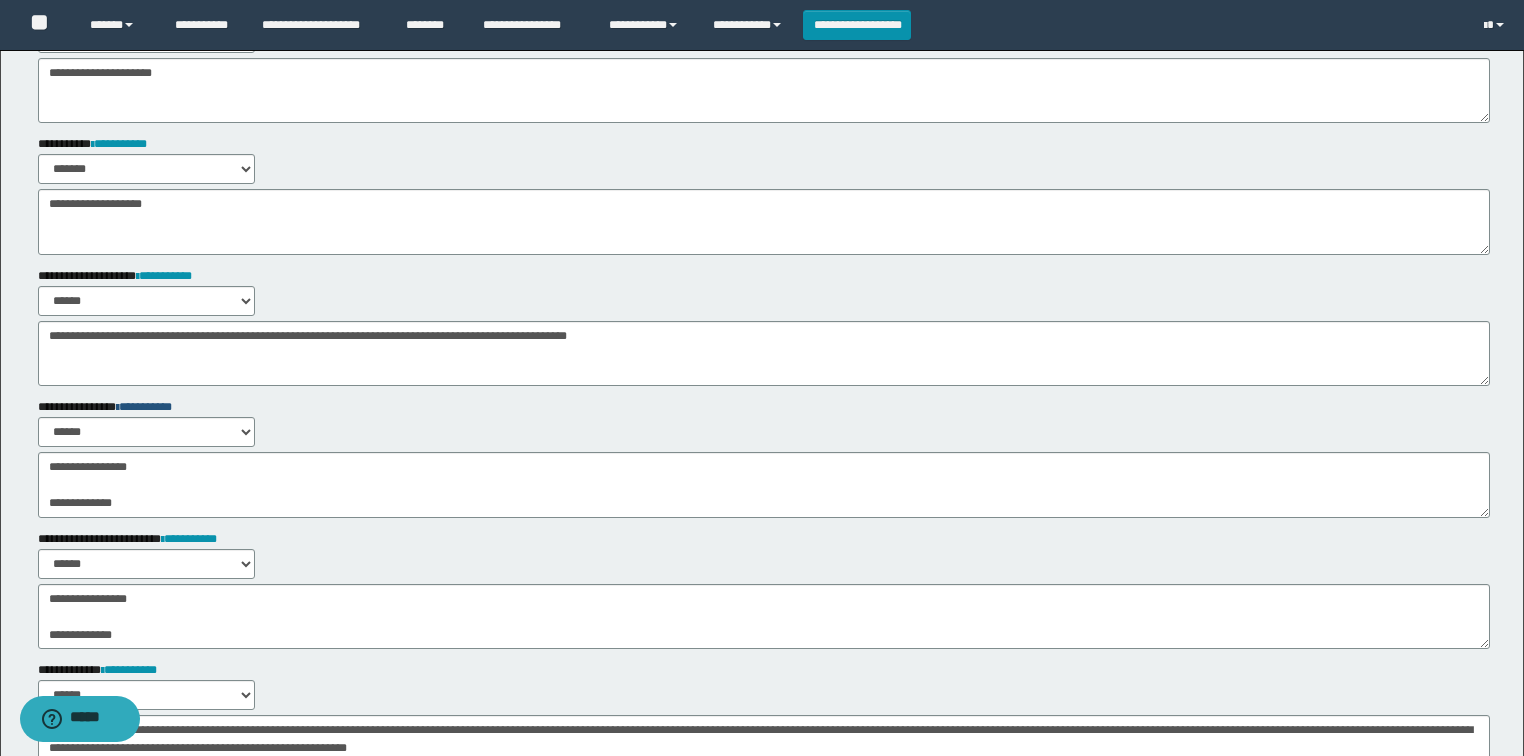 scroll, scrollTop: 400, scrollLeft: 0, axis: vertical 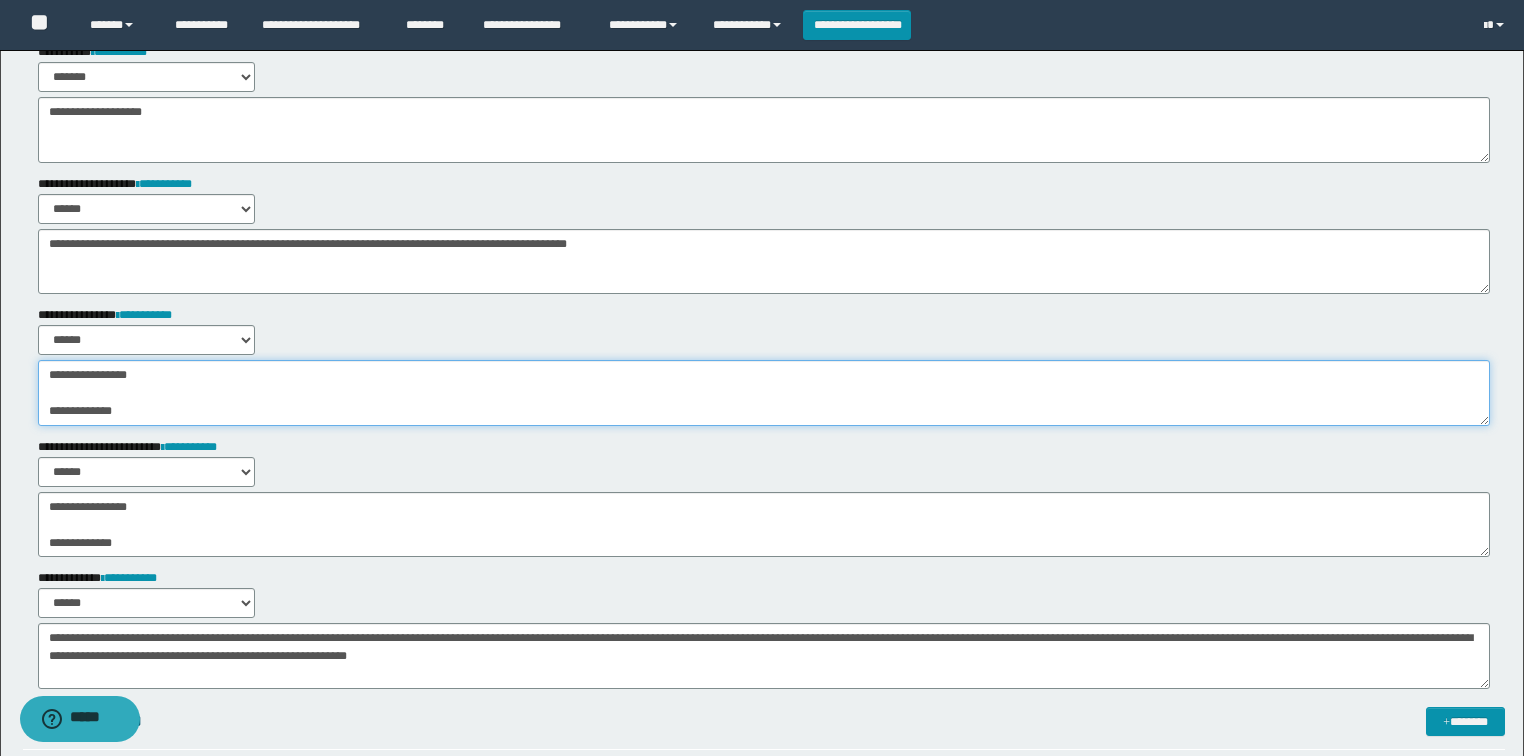 click on "**********" at bounding box center (764, 393) 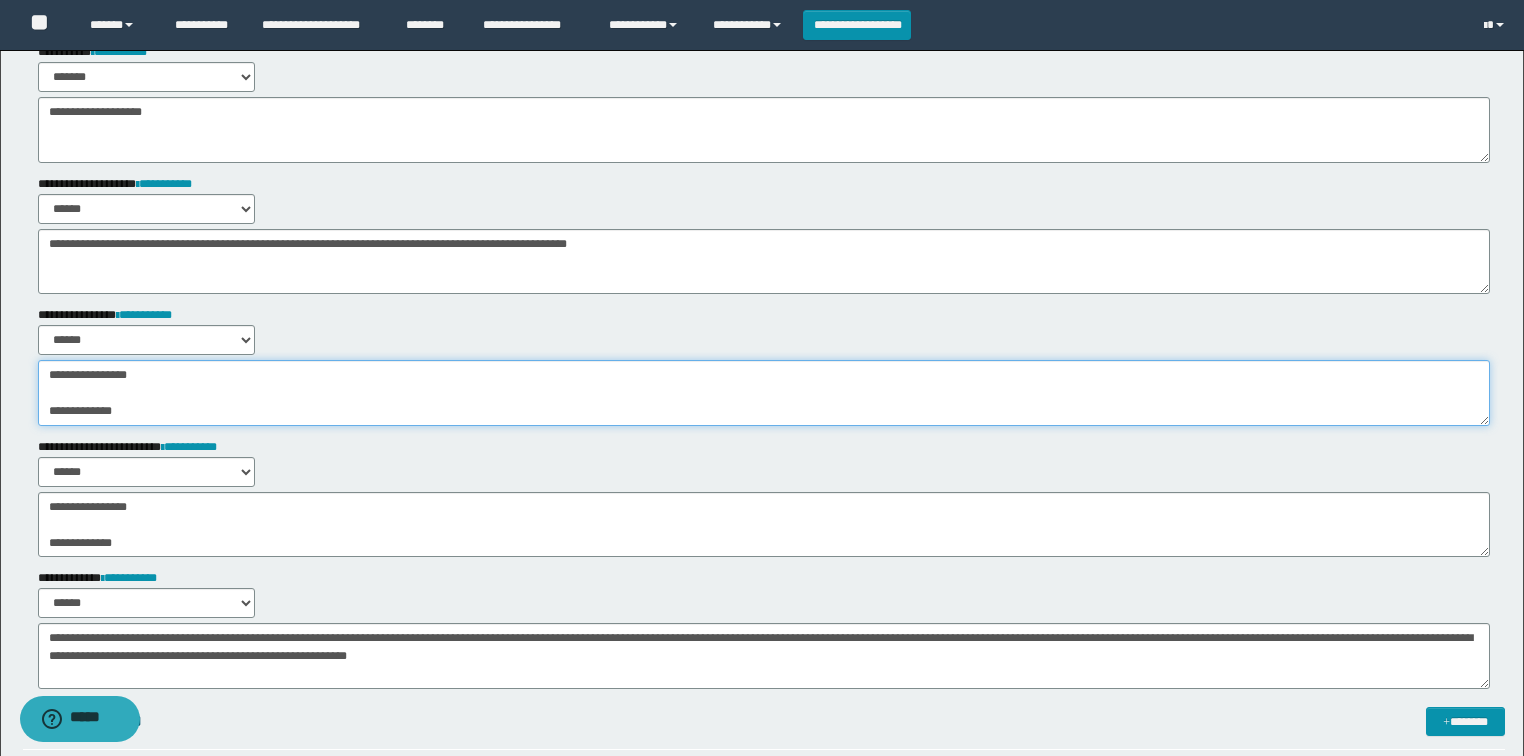 scroll, scrollTop: 108, scrollLeft: 0, axis: vertical 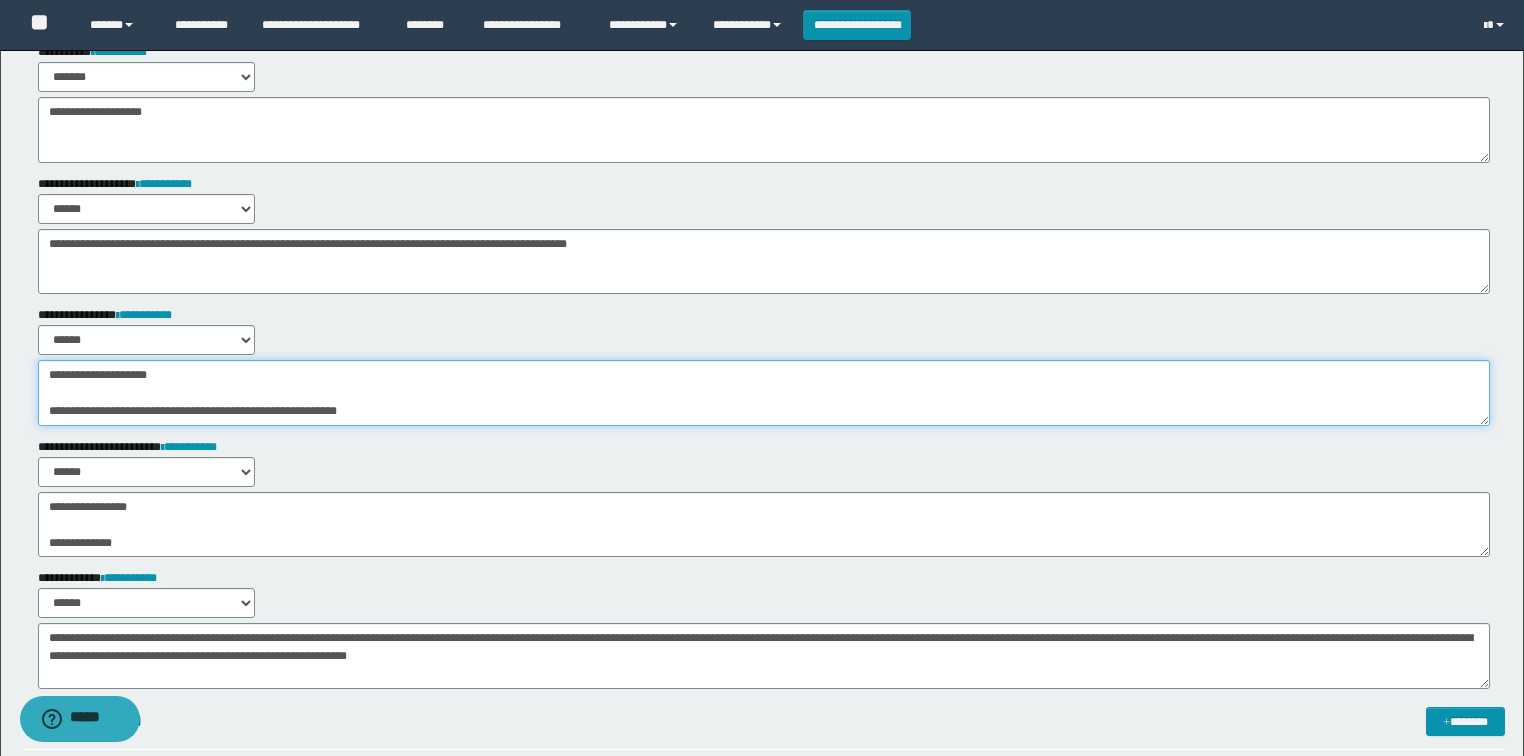 drag, startPoint x: 46, startPoint y: 372, endPoint x: 399, endPoint y: 484, distance: 370.34174 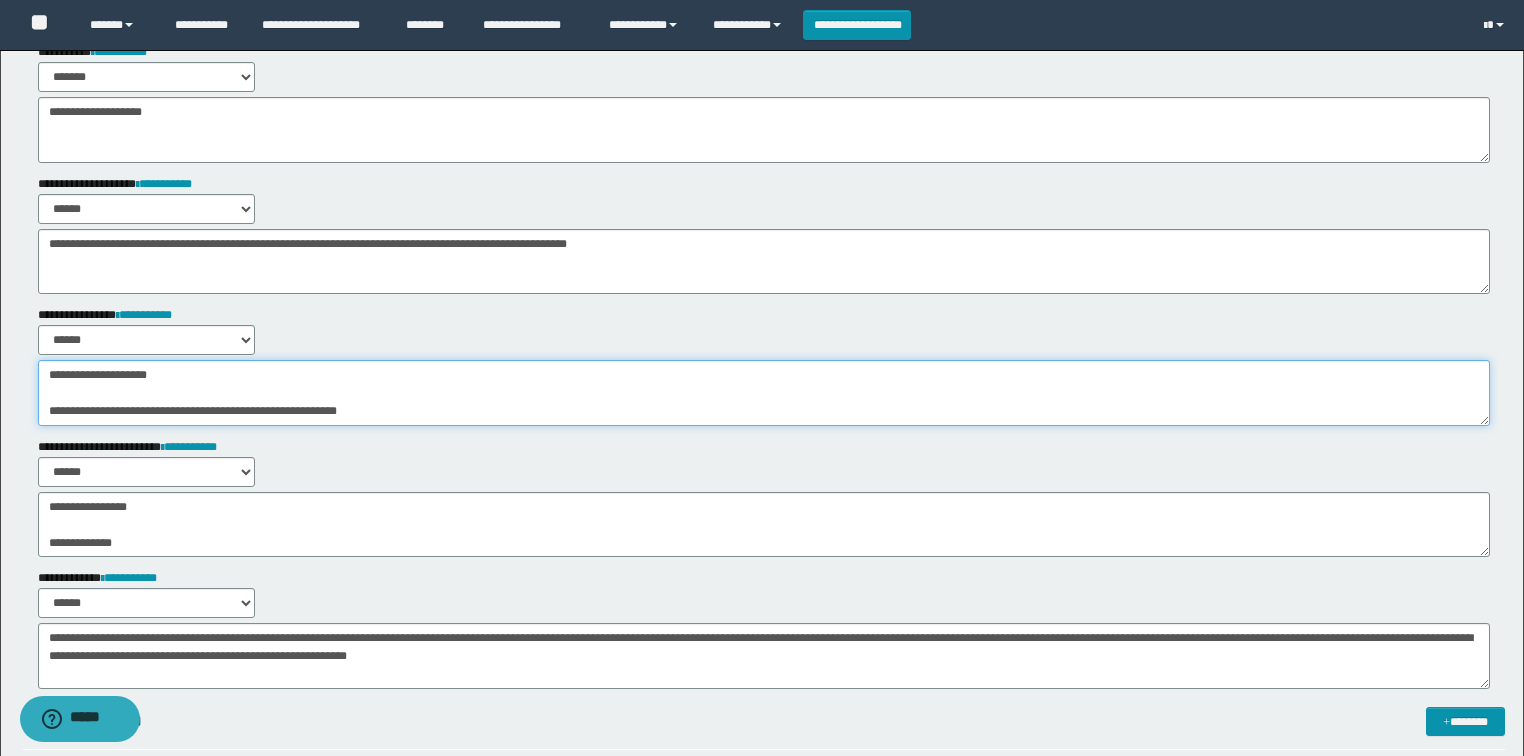 click on "**********" at bounding box center (764, 235) 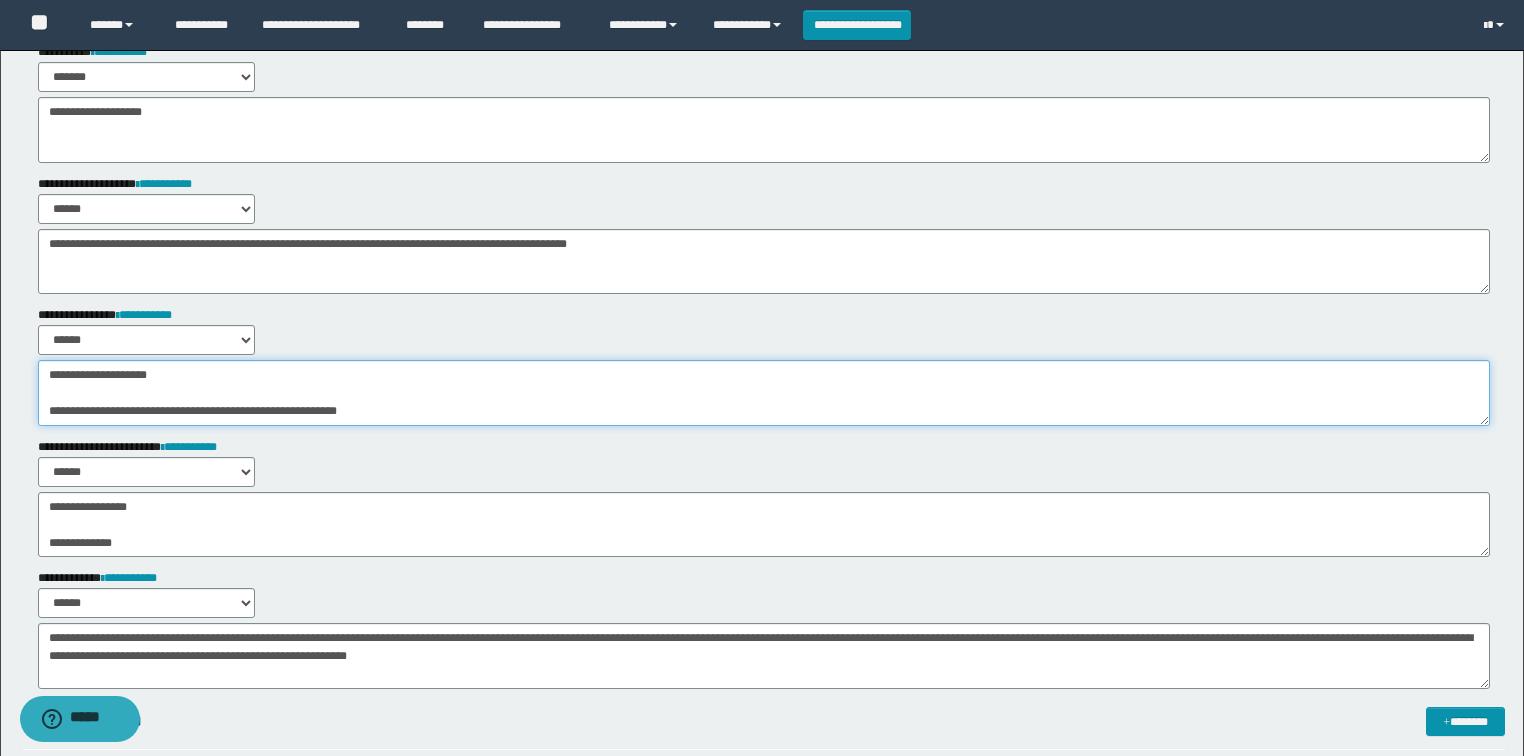 paste 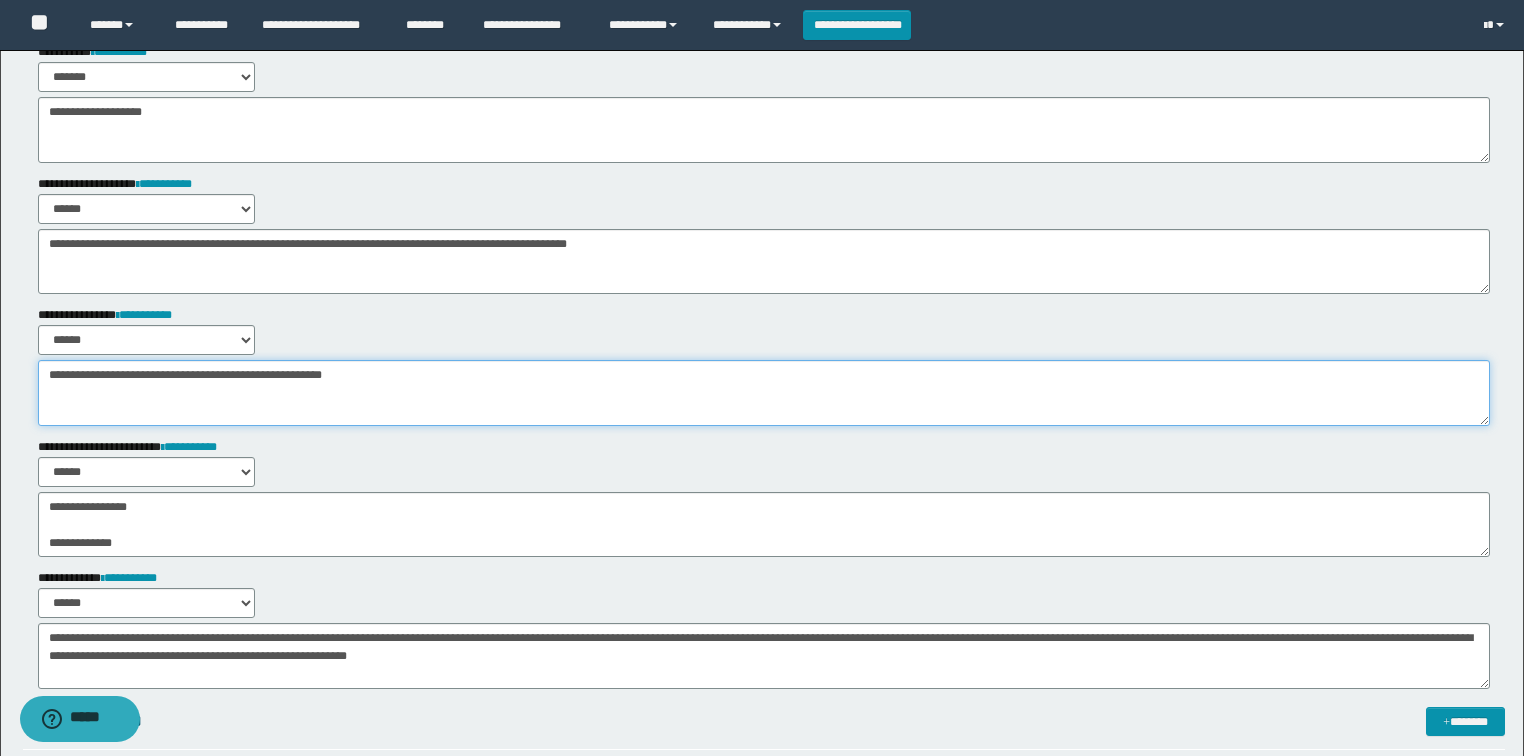 scroll, scrollTop: 0, scrollLeft: 0, axis: both 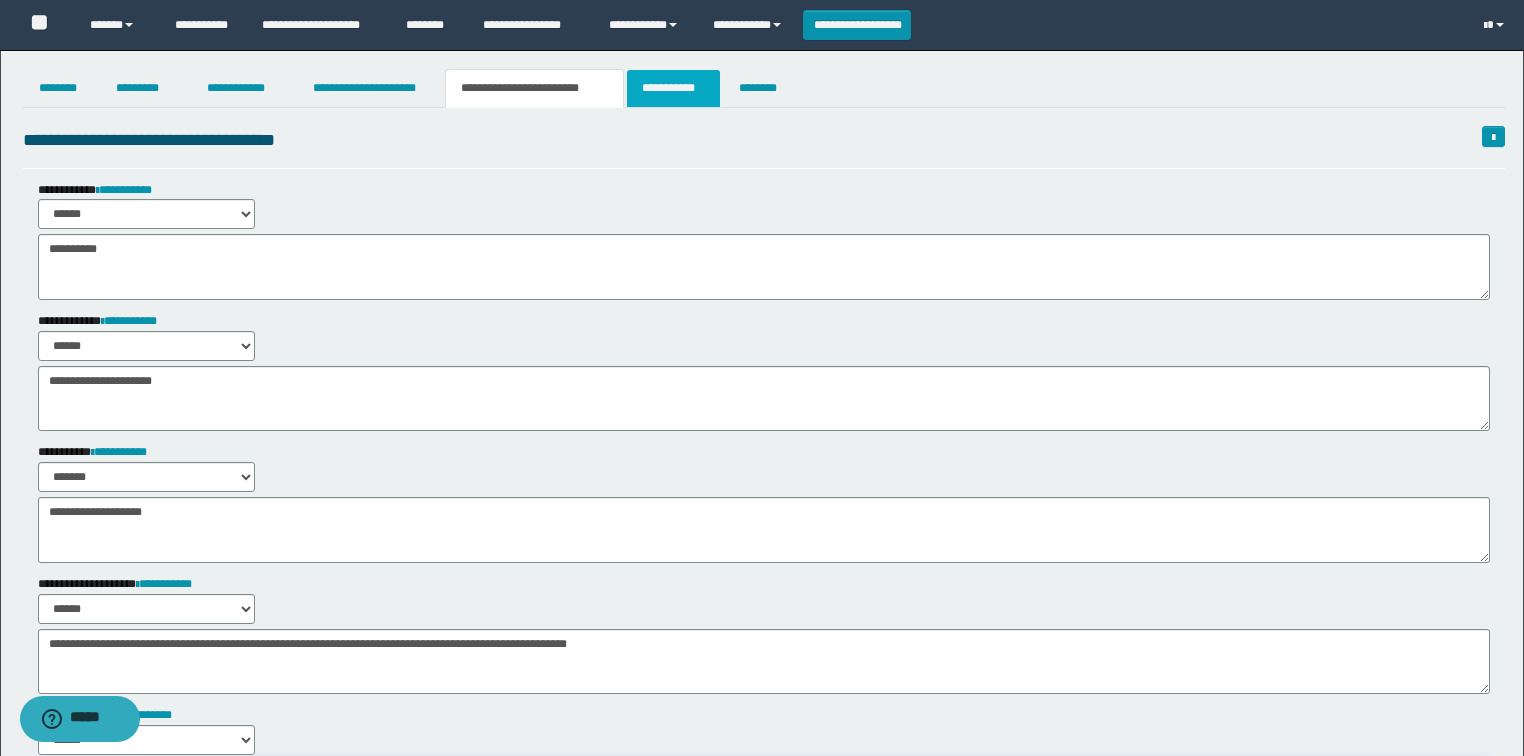 type on "**********" 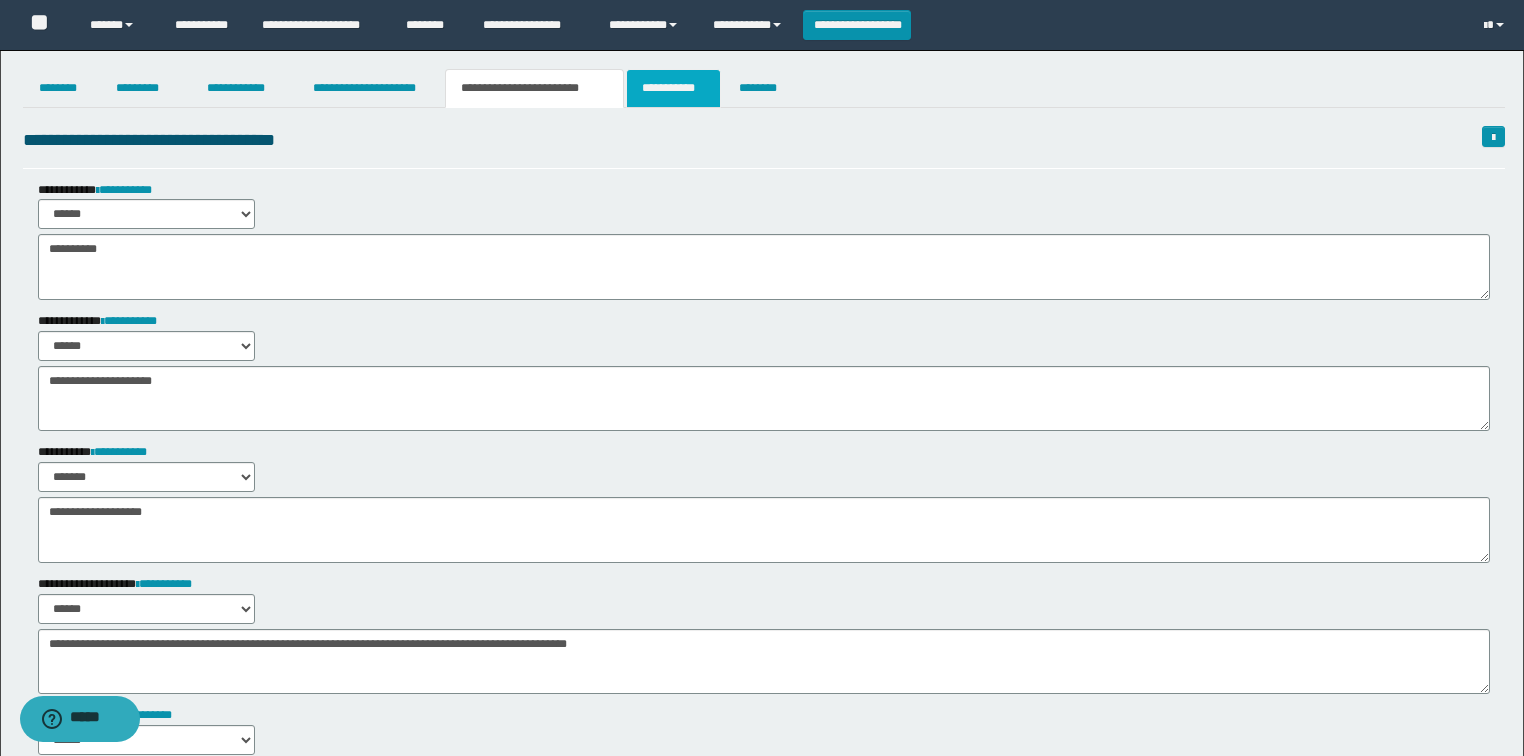 click on "**********" at bounding box center (673, 88) 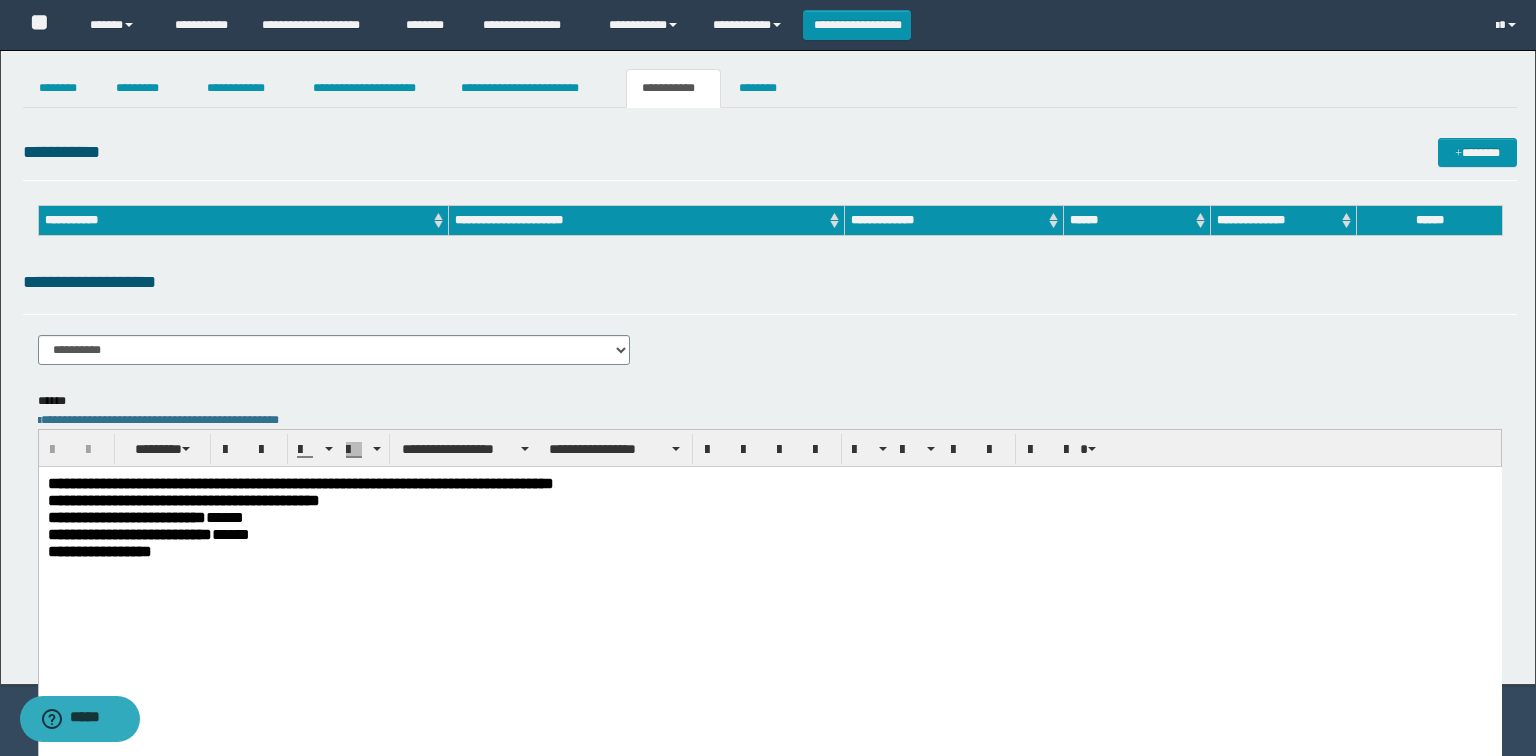 scroll, scrollTop: 0, scrollLeft: 0, axis: both 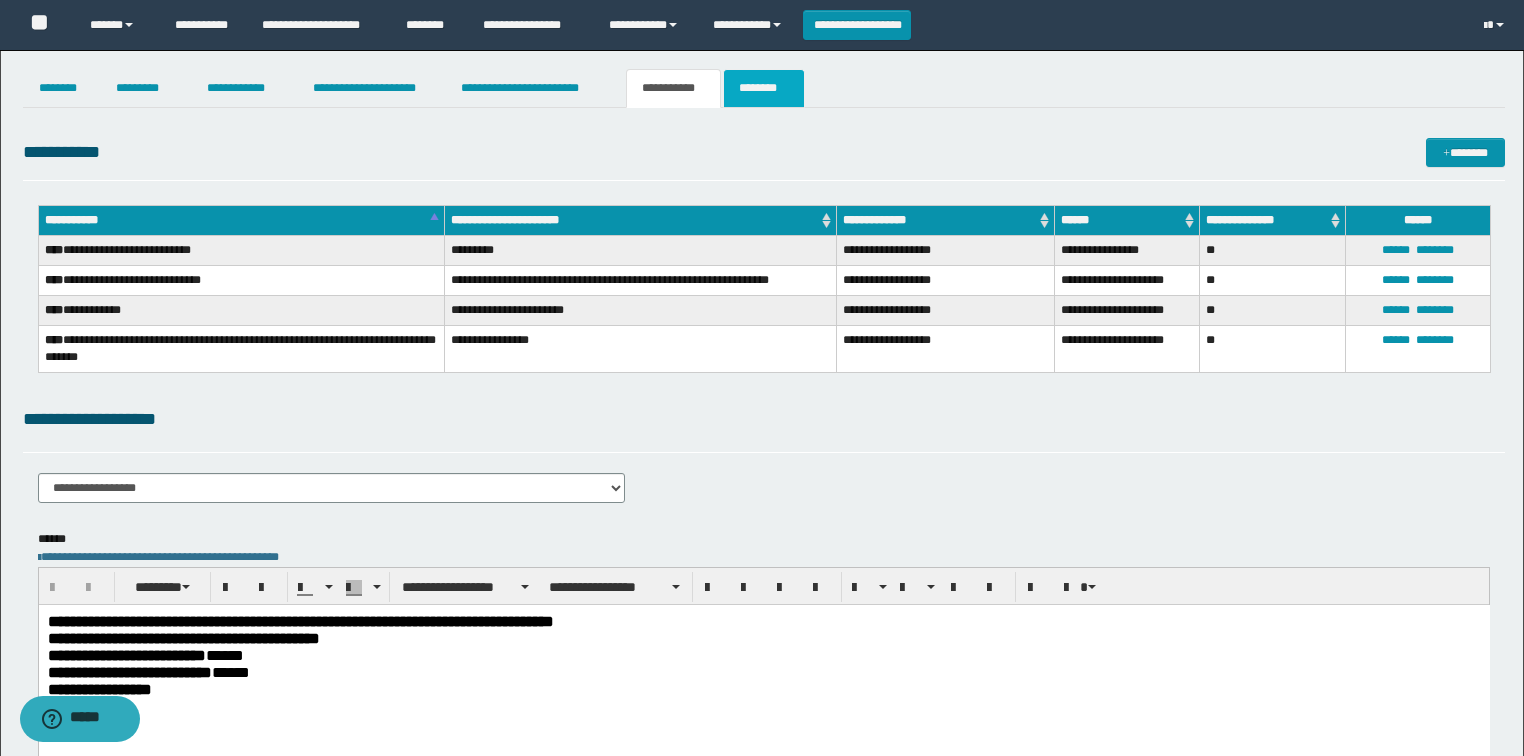 click on "********" at bounding box center (764, 88) 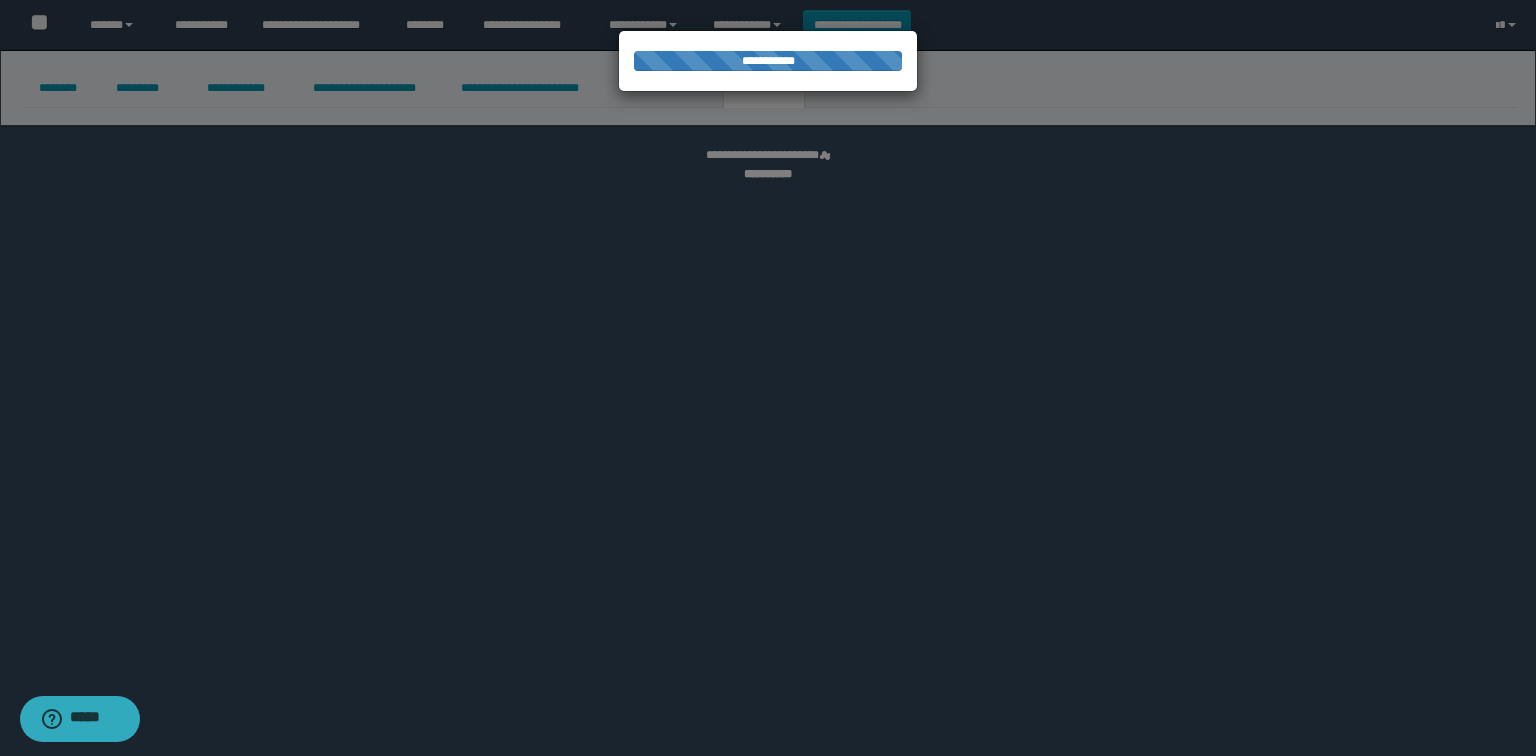 select on "****" 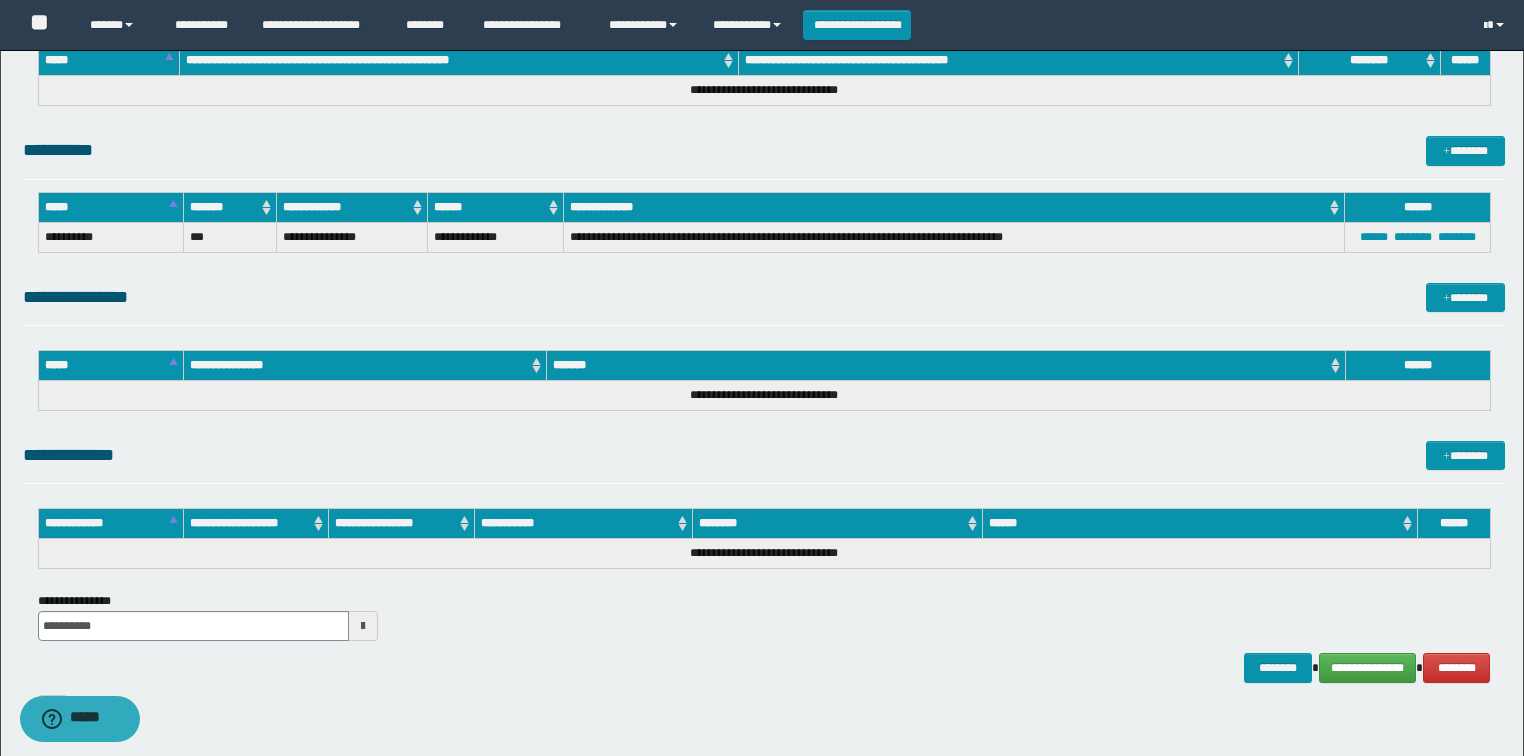 scroll, scrollTop: 1461, scrollLeft: 0, axis: vertical 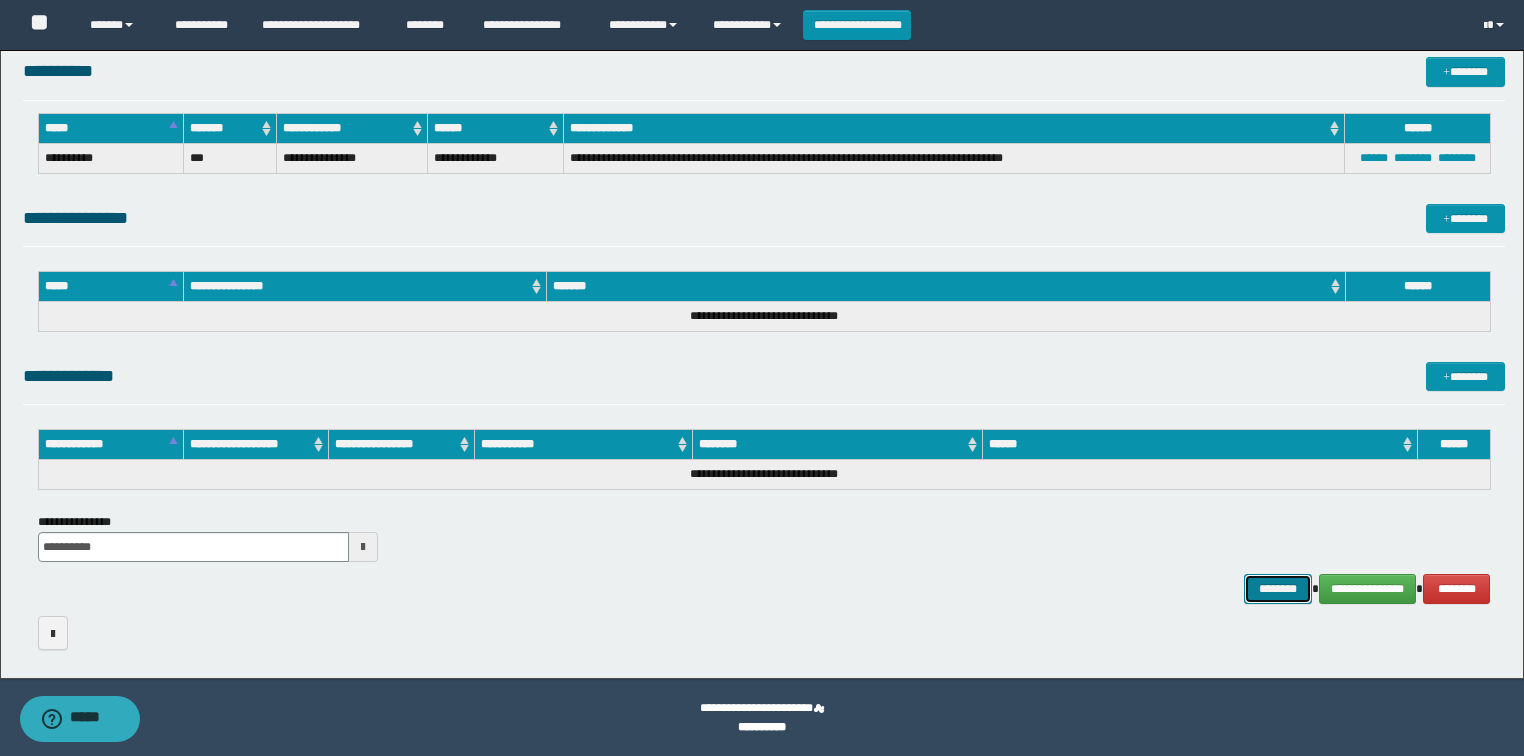 click on "********" at bounding box center [1277, 589] 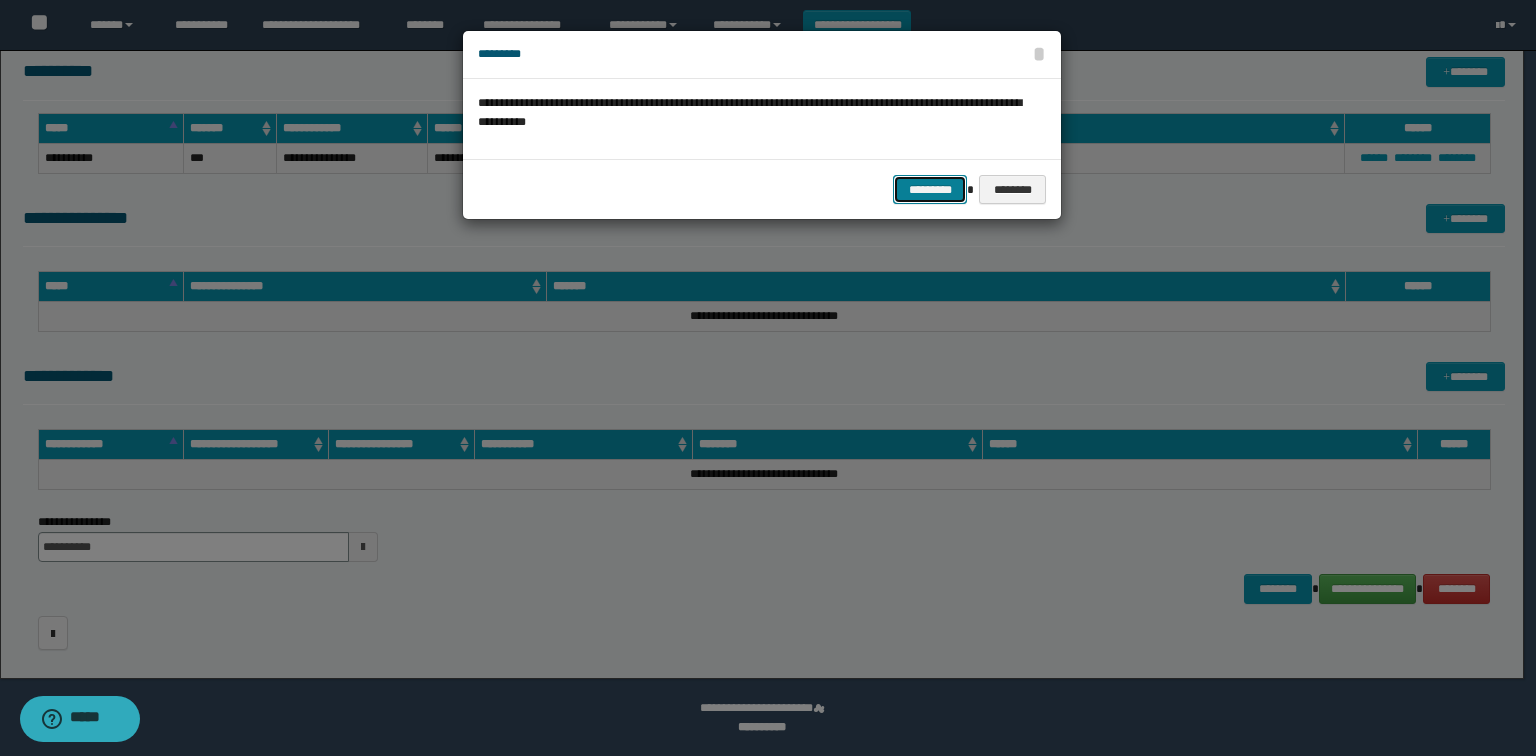 click on "*********" at bounding box center (930, 190) 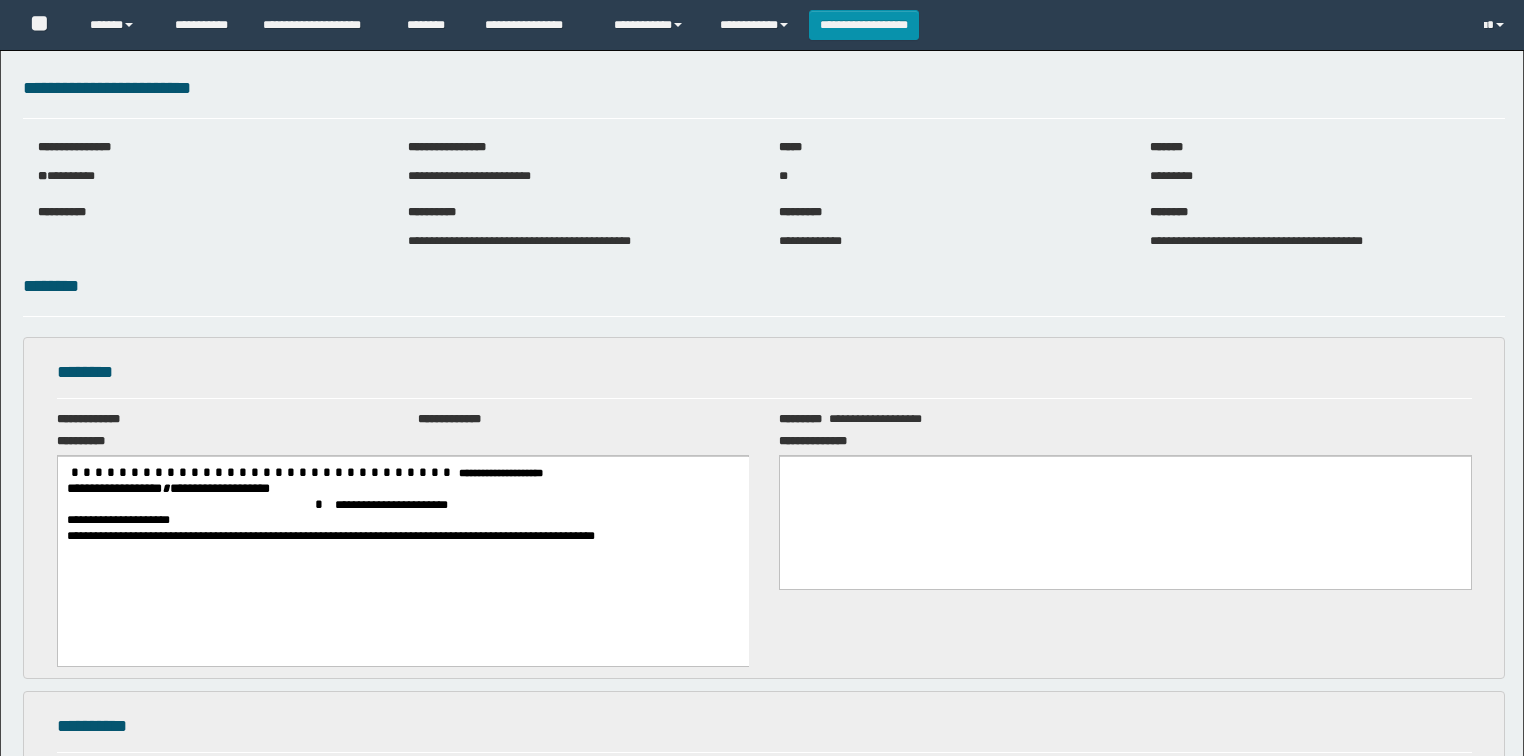 scroll, scrollTop: 0, scrollLeft: 0, axis: both 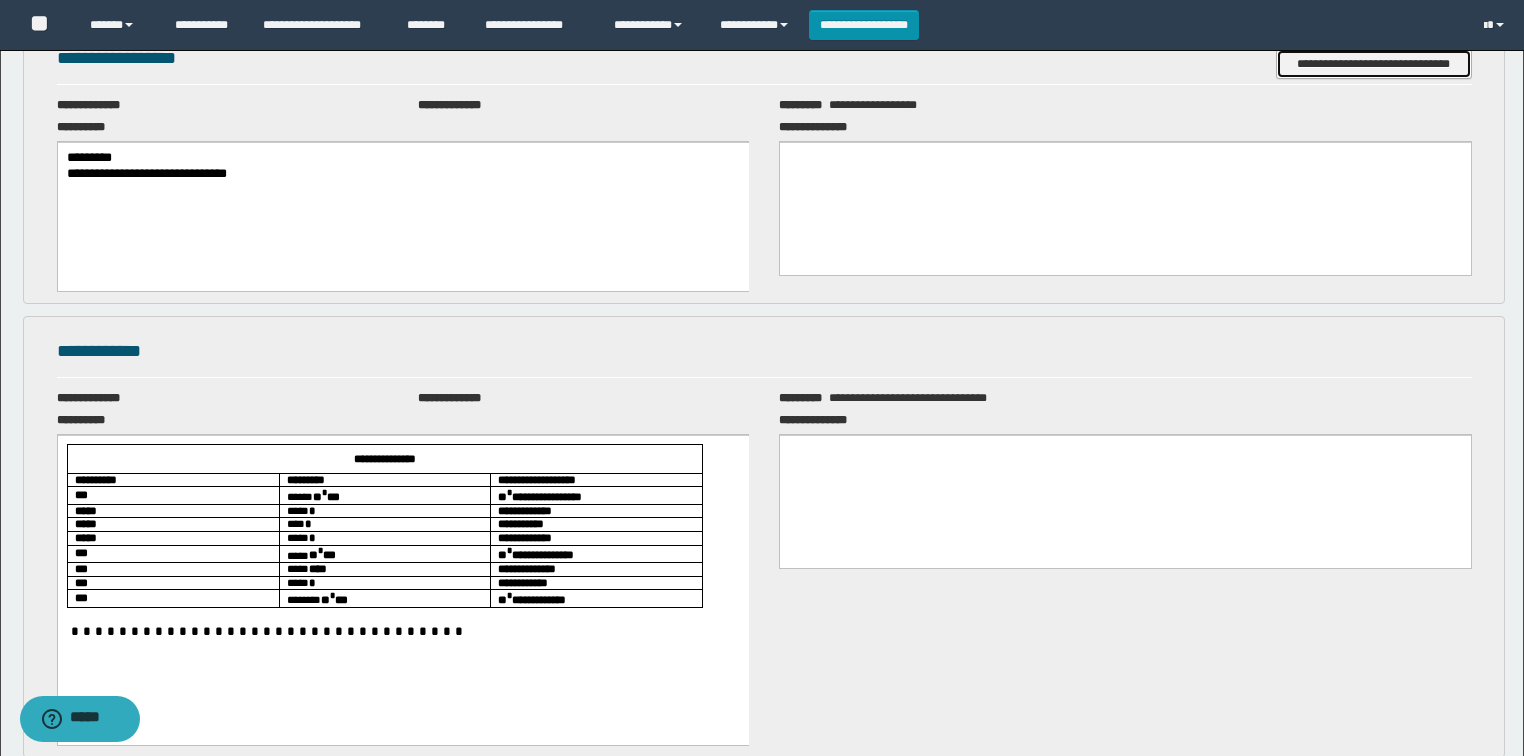 click on "**********" at bounding box center [1374, 64] 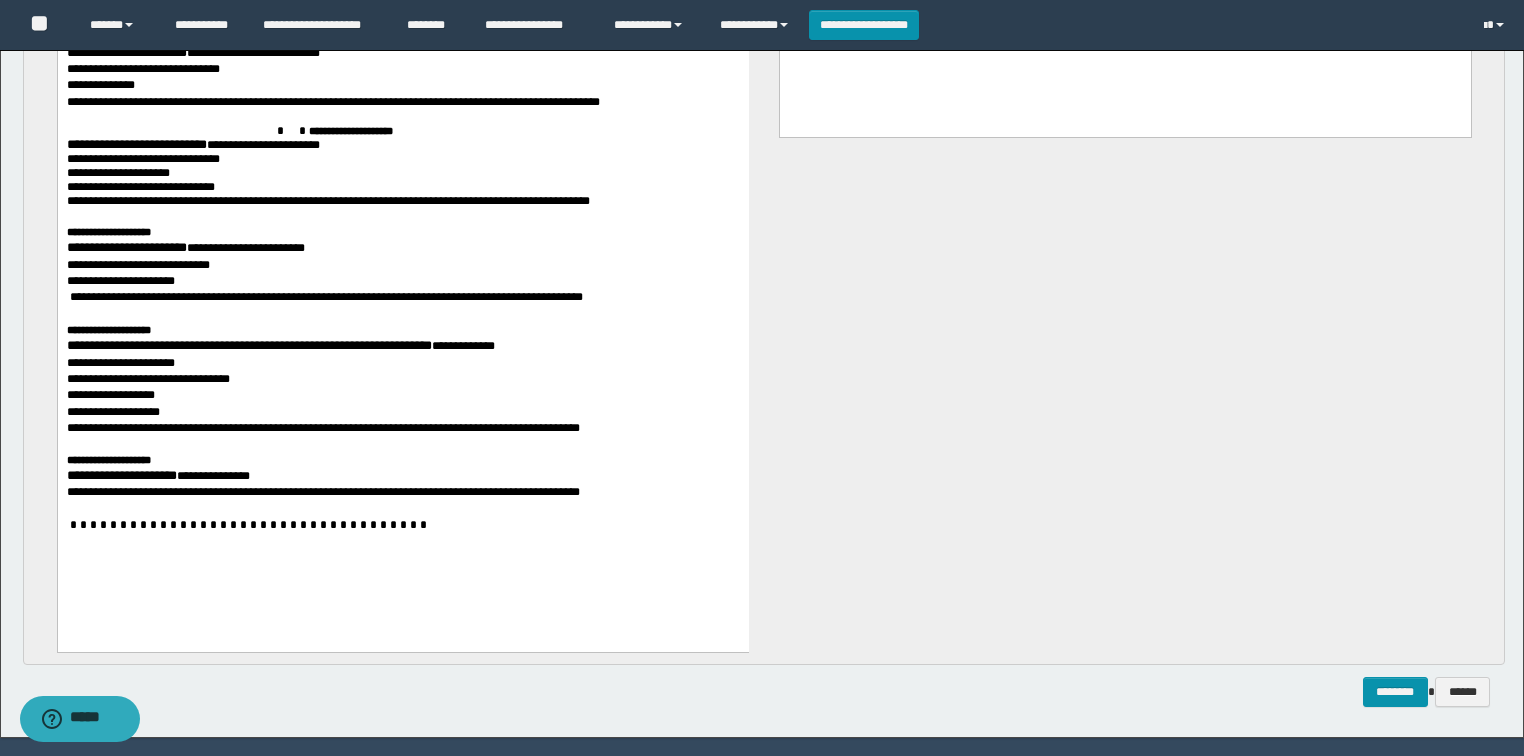 scroll, scrollTop: 3020, scrollLeft: 0, axis: vertical 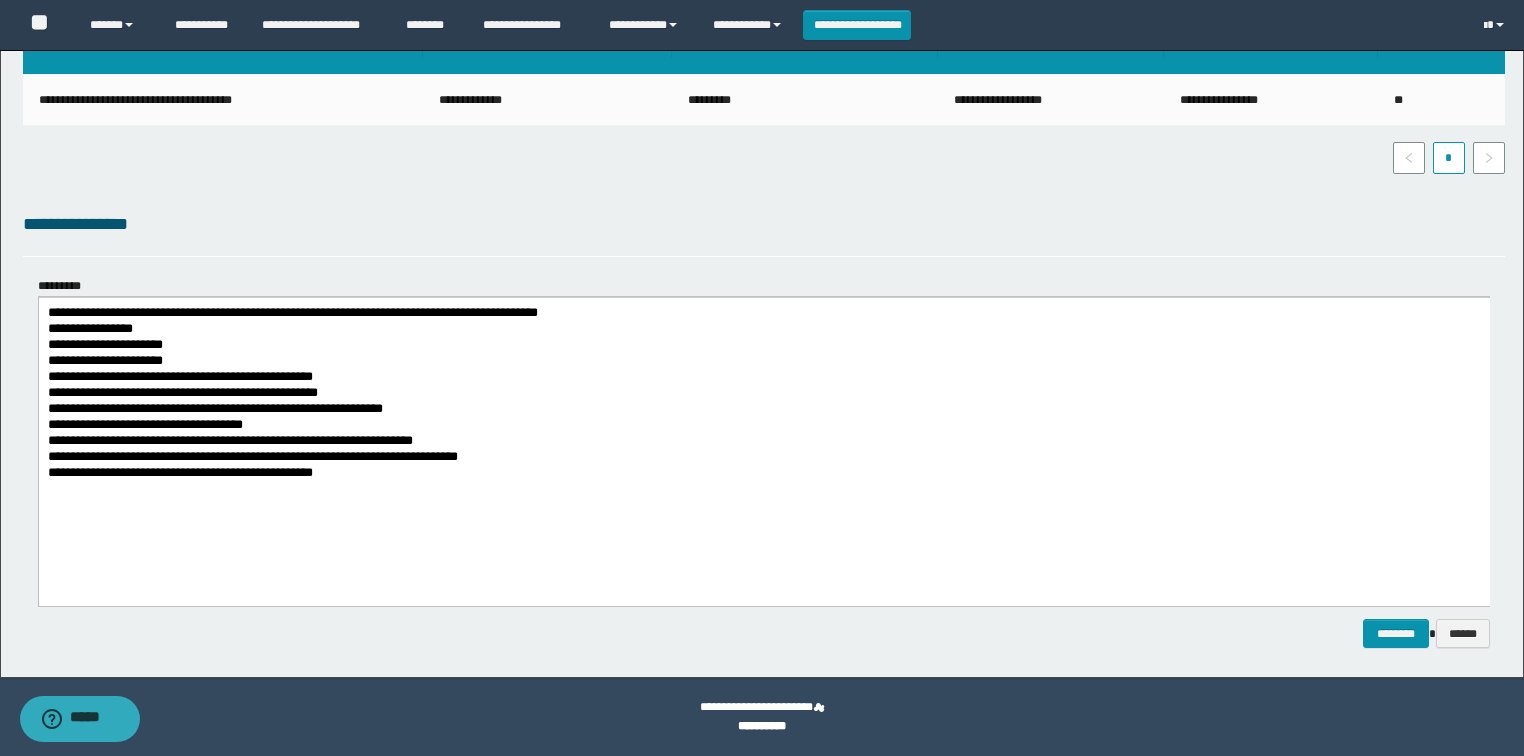 click on "**********" at bounding box center [763, 474] 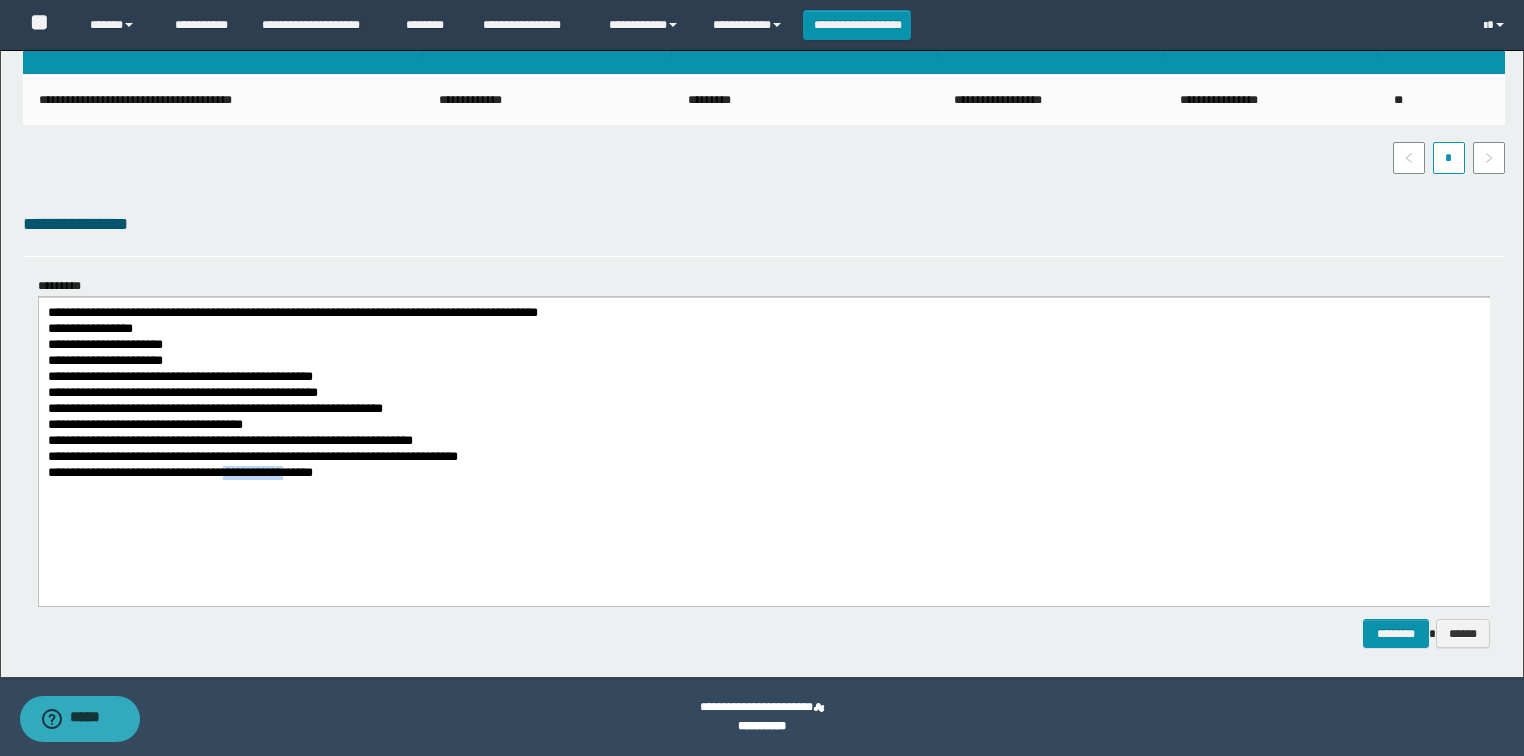 click on "**********" at bounding box center [763, 474] 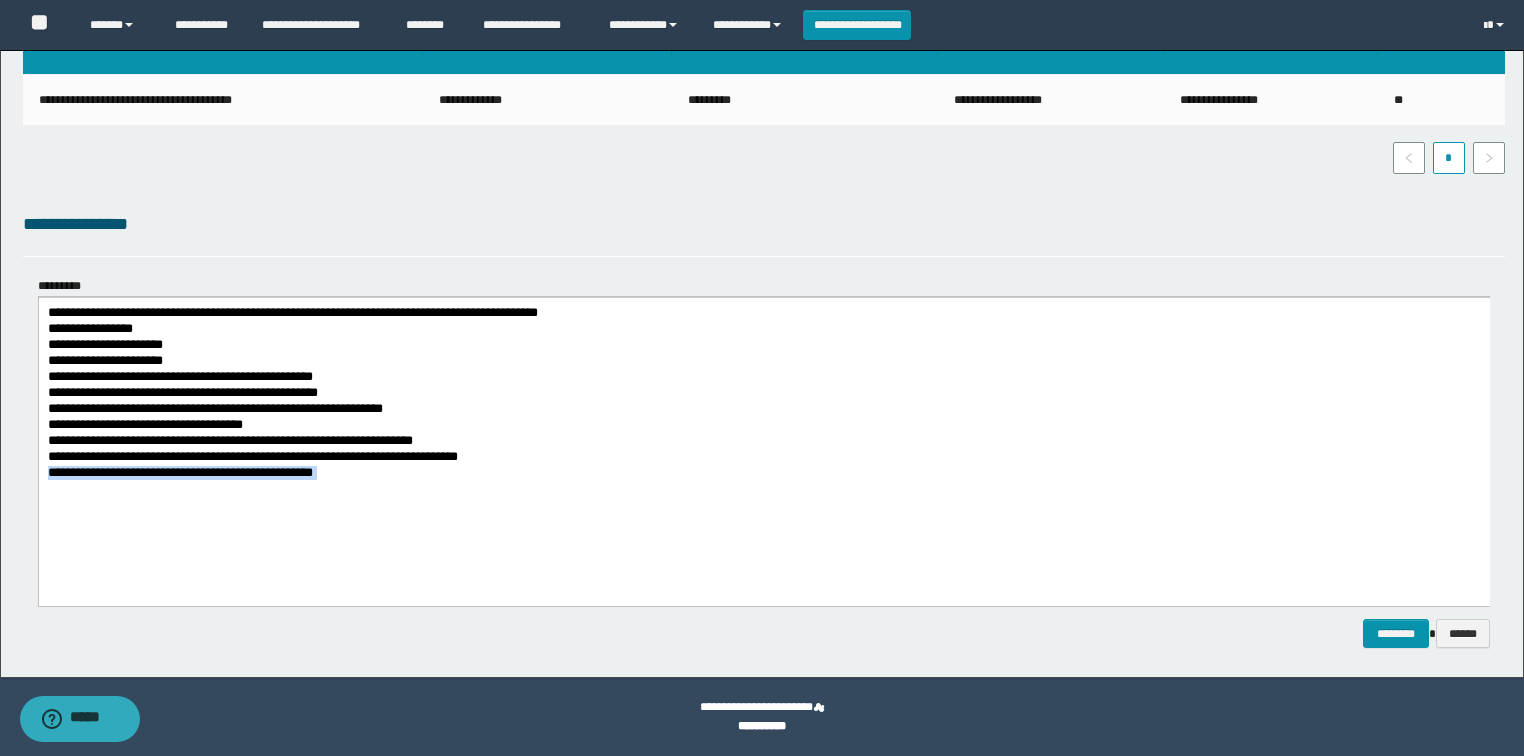 click on "**********" at bounding box center (763, 474) 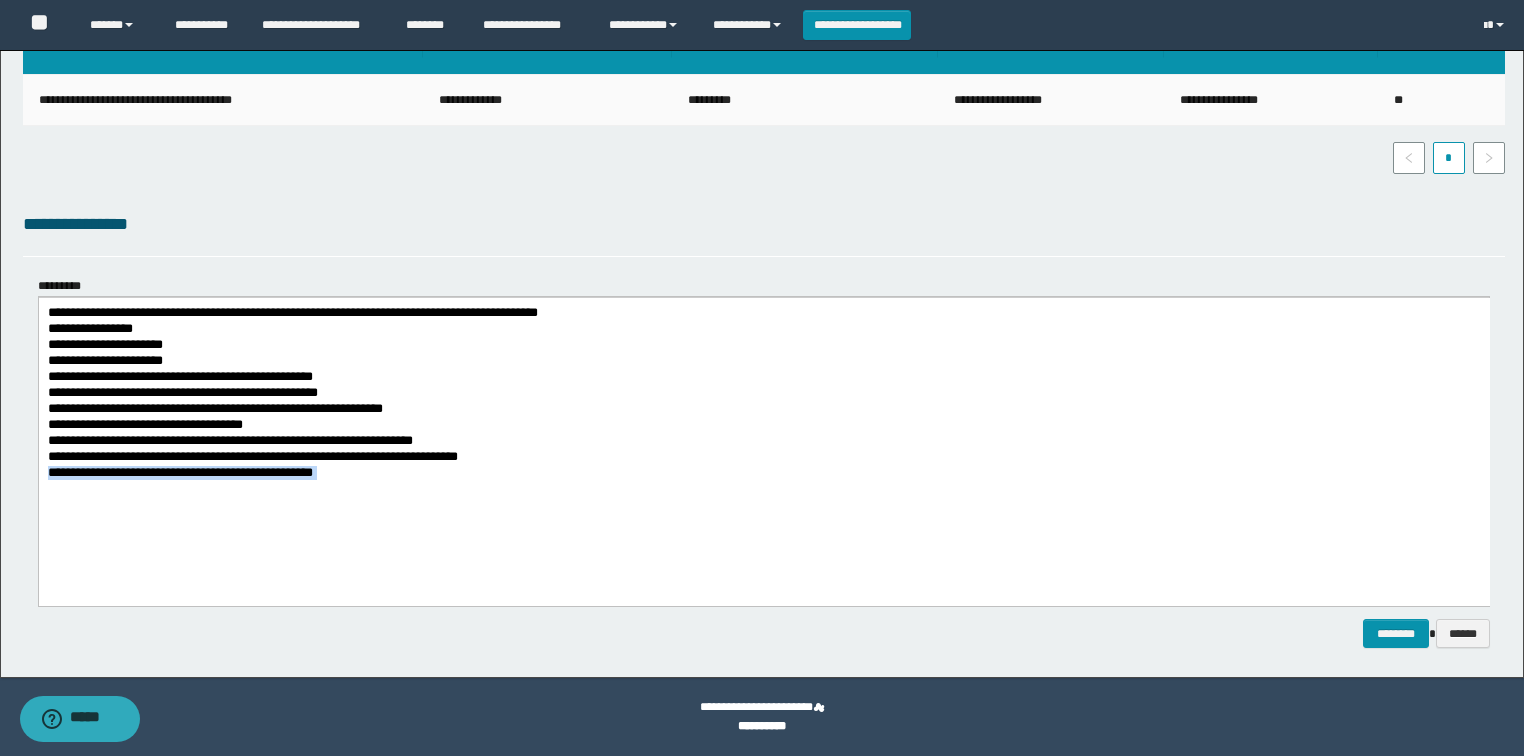copy on "**********" 